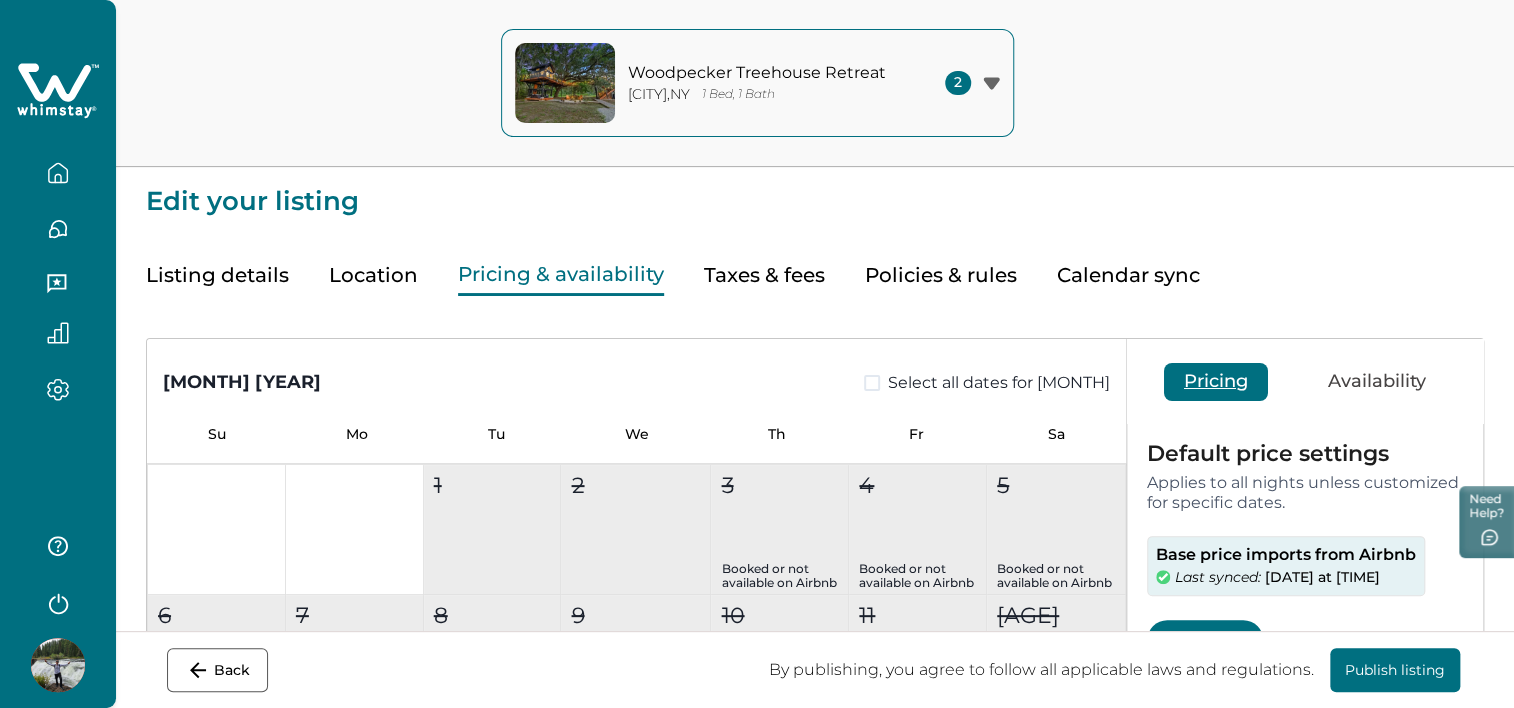 scroll, scrollTop: 0, scrollLeft: 0, axis: both 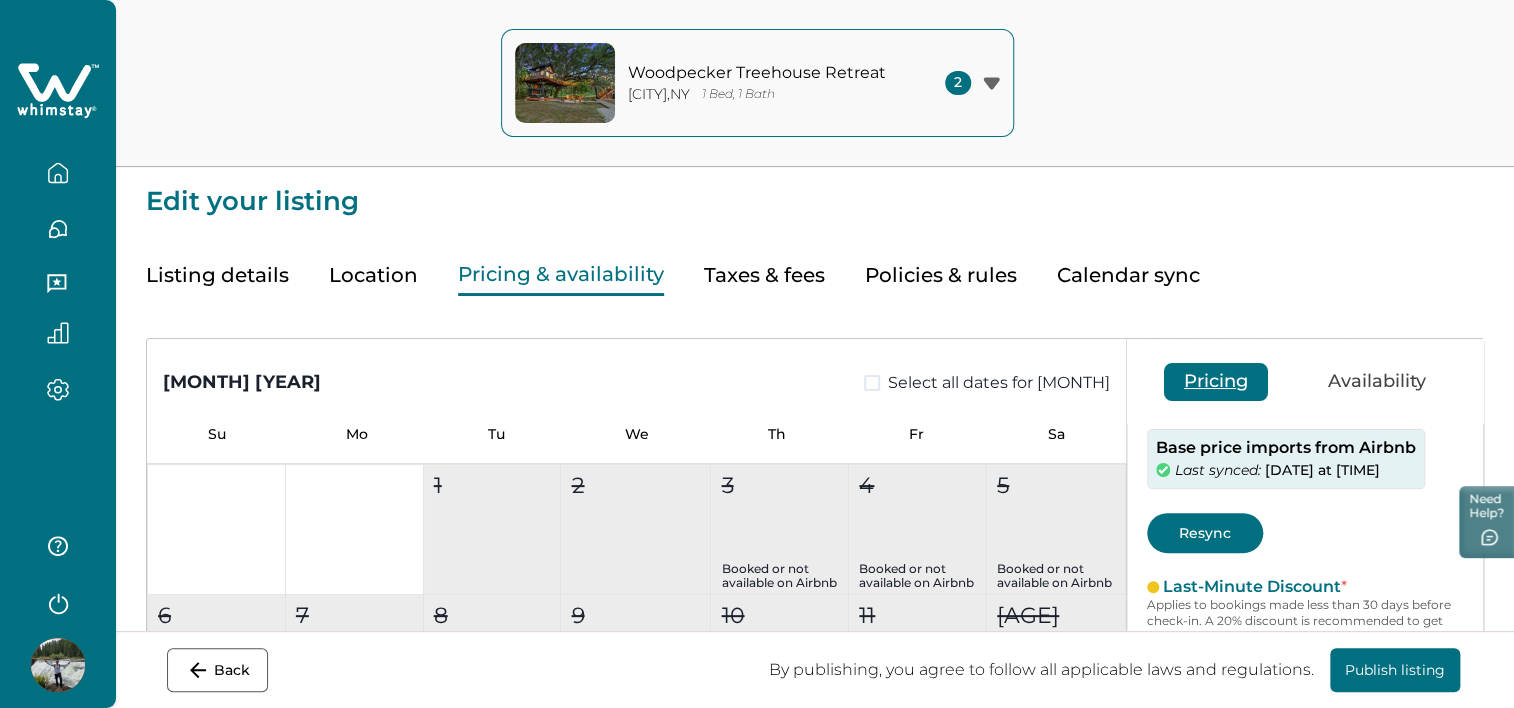 click at bounding box center [58, 173] 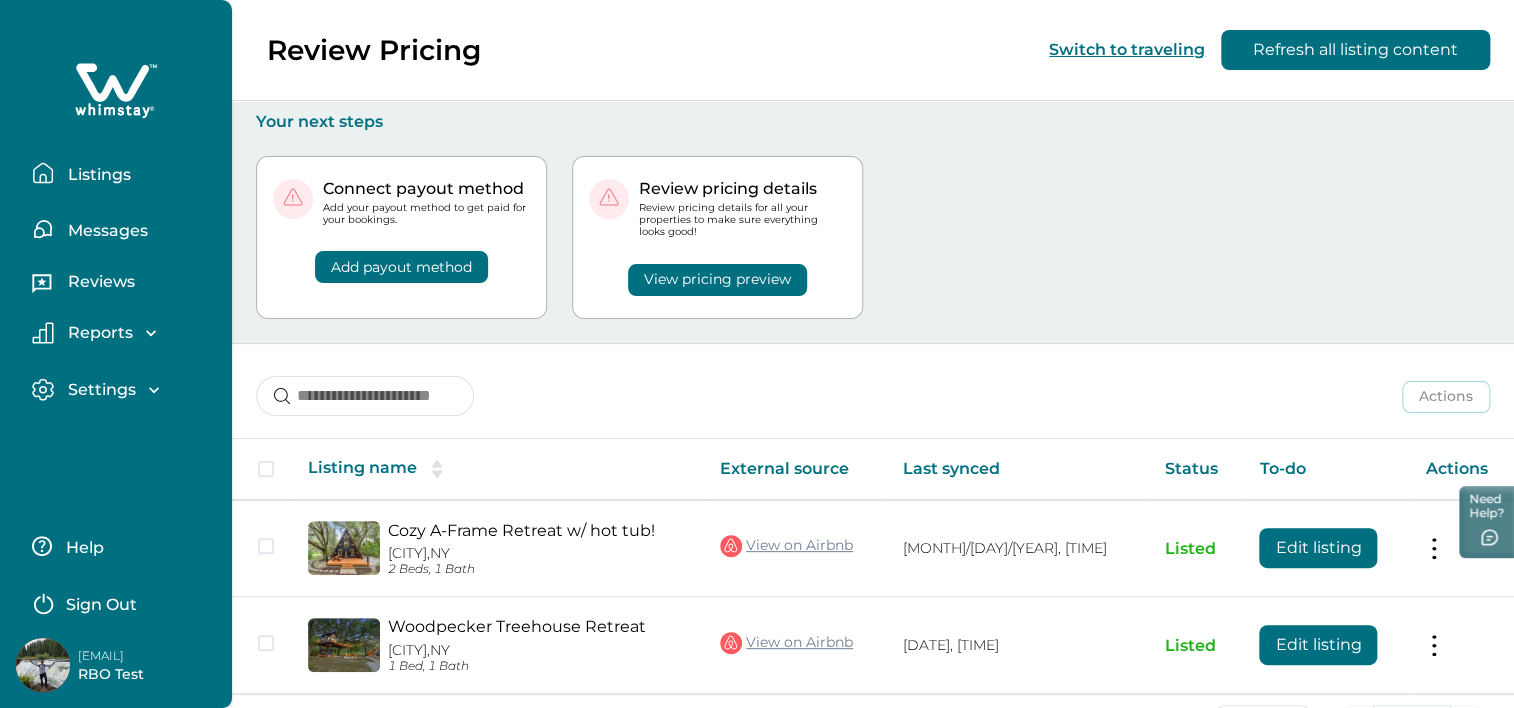 click on "Listings" at bounding box center [124, 173] 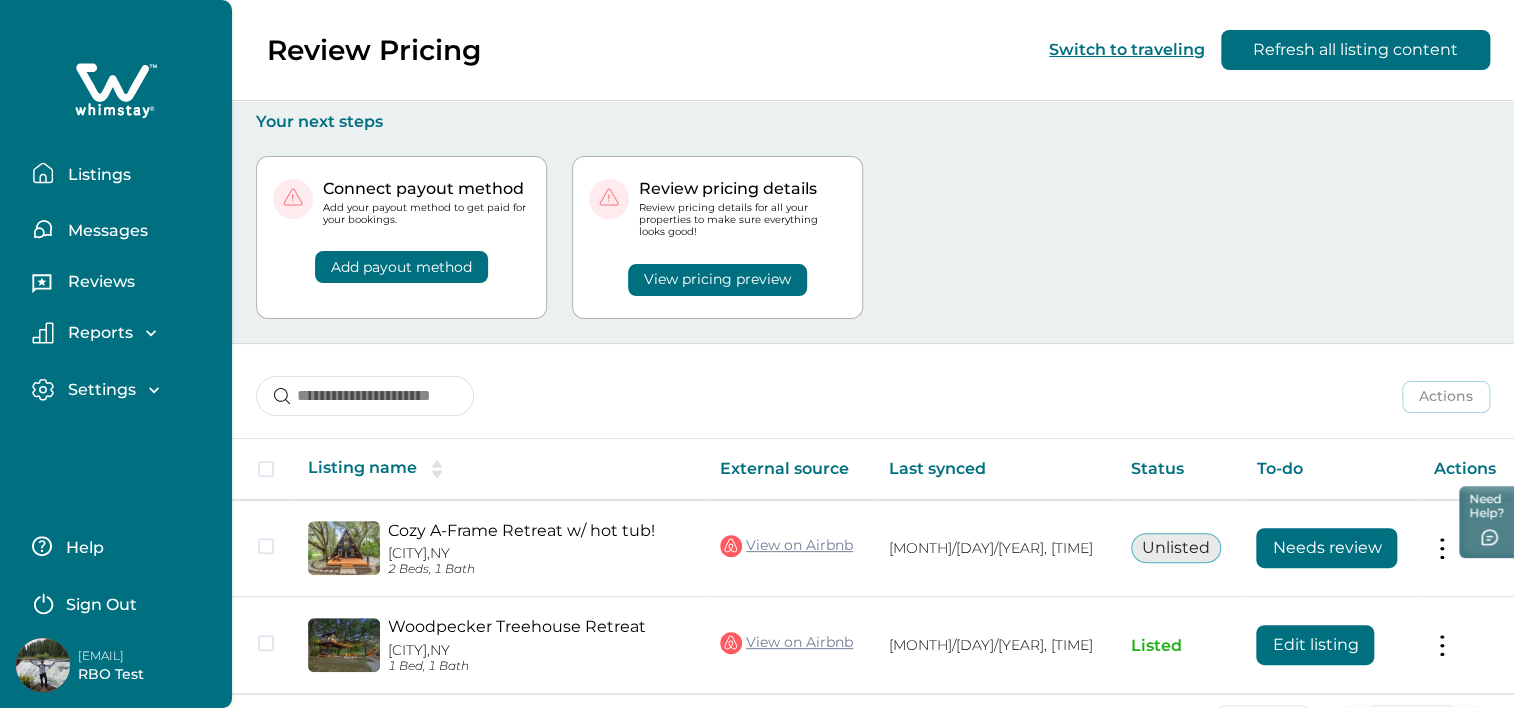 scroll, scrollTop: 67, scrollLeft: 0, axis: vertical 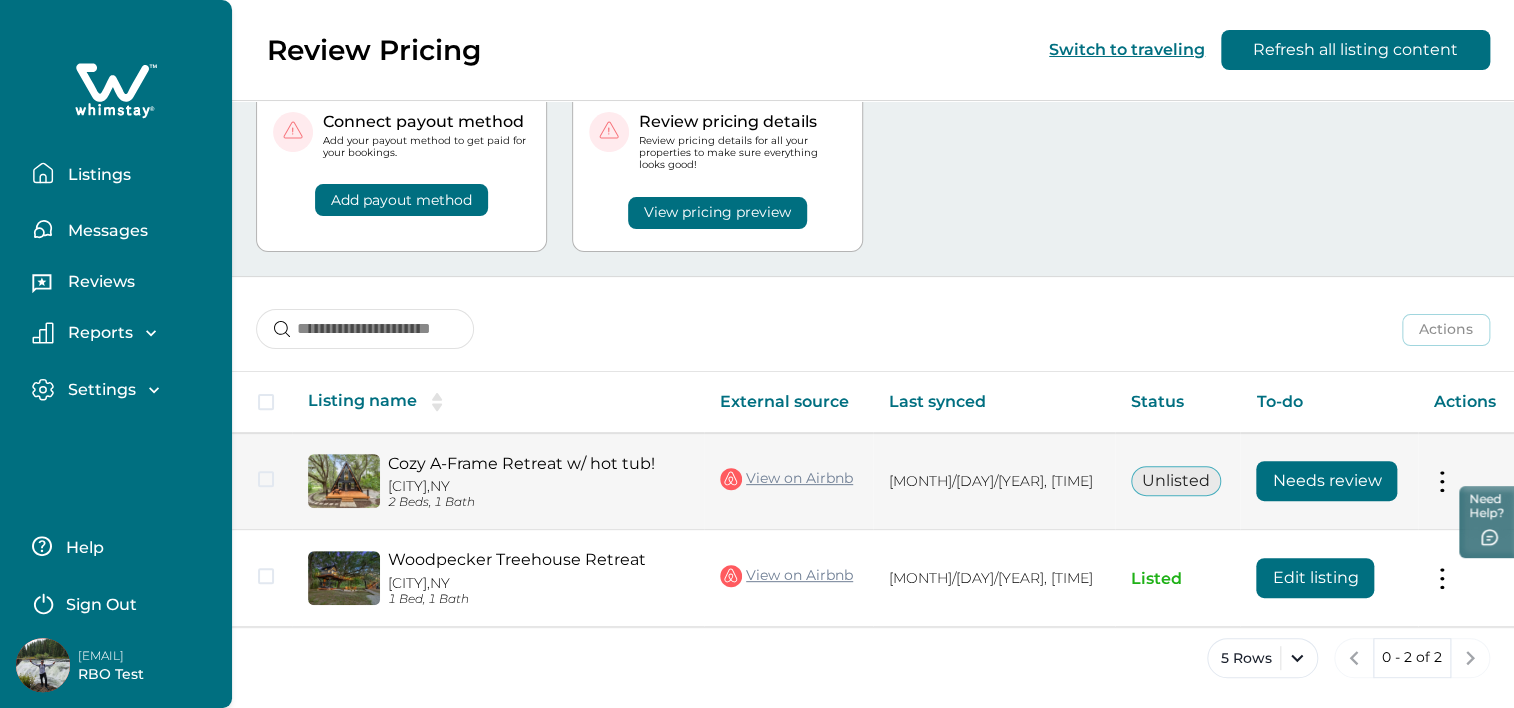 click at bounding box center [1442, 481] 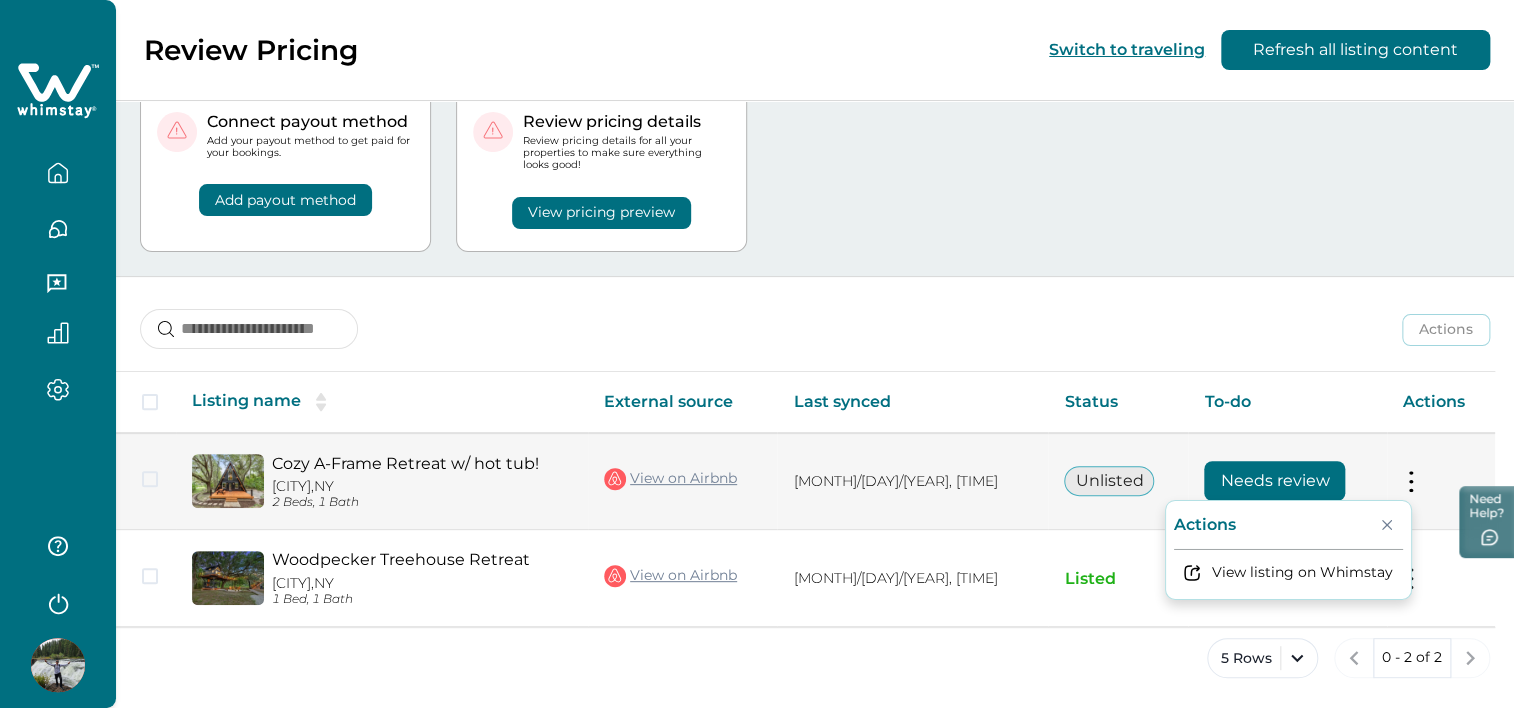 click on "Needs review" at bounding box center (1274, 481) 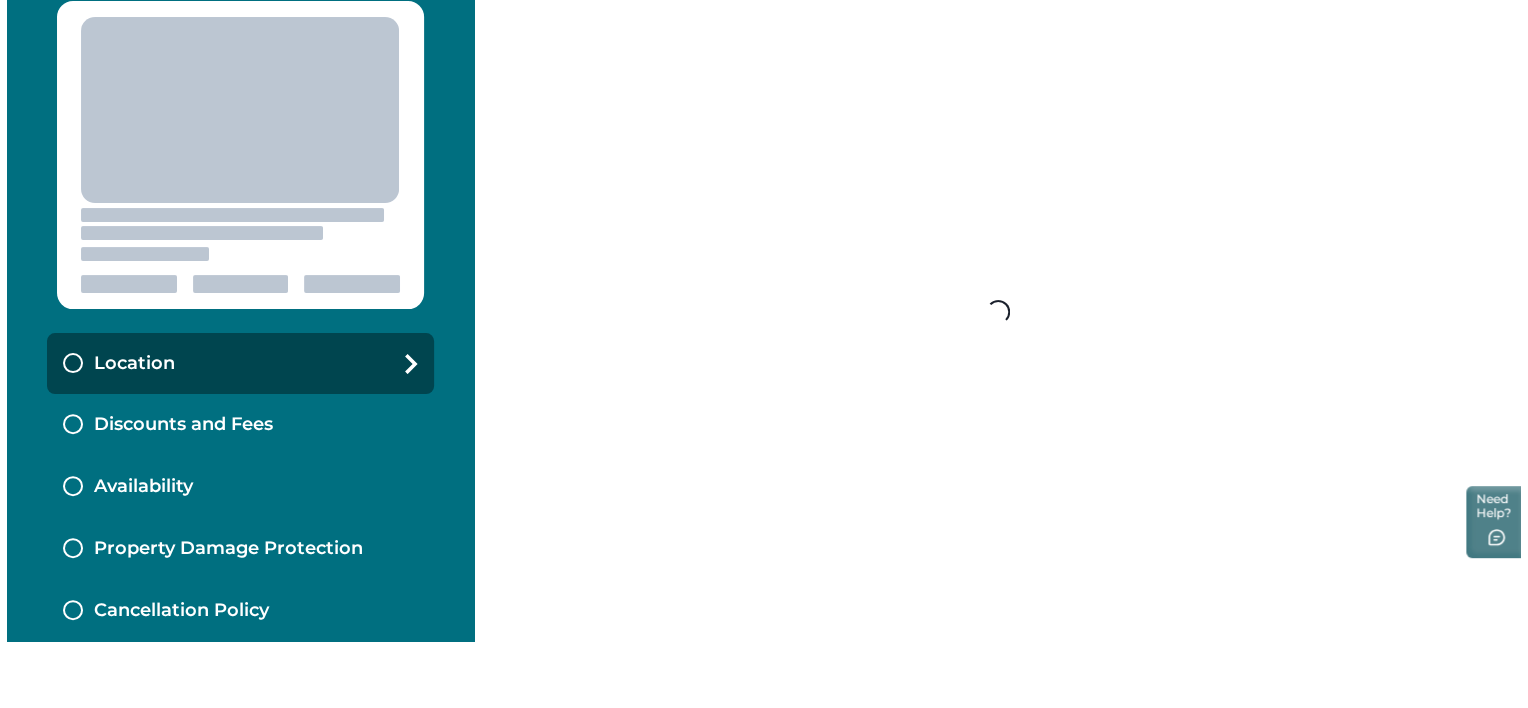 scroll, scrollTop: 0, scrollLeft: 0, axis: both 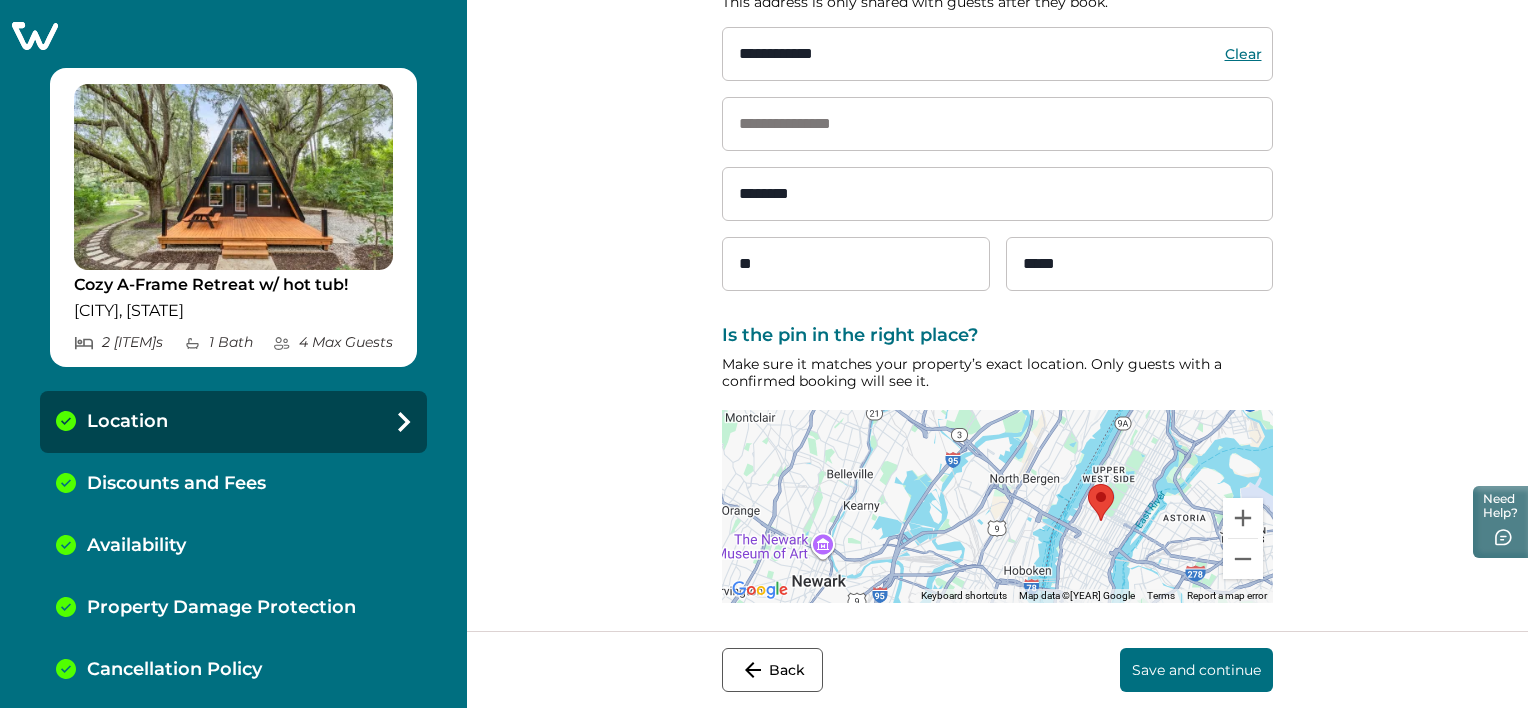 click at bounding box center (35, 36) 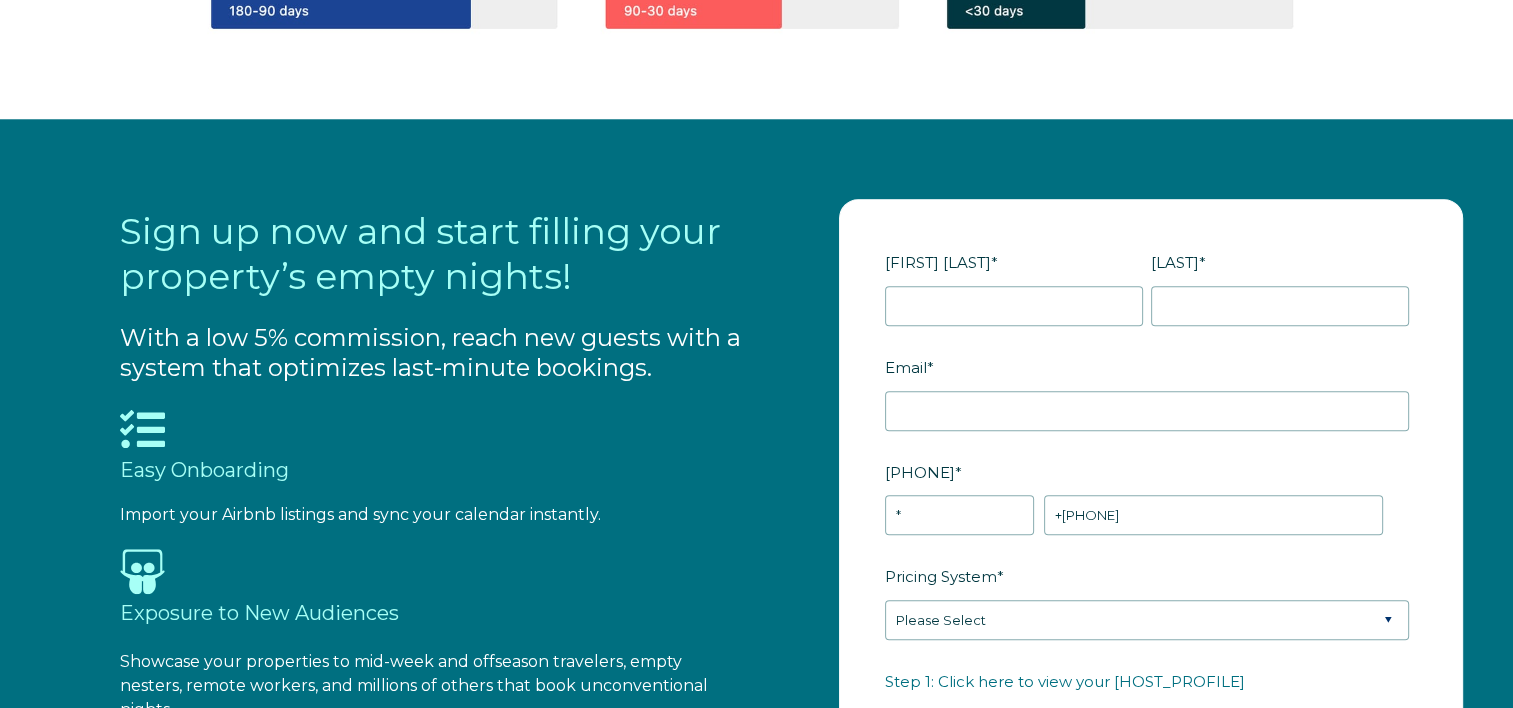 scroll, scrollTop: 2000, scrollLeft: 0, axis: vertical 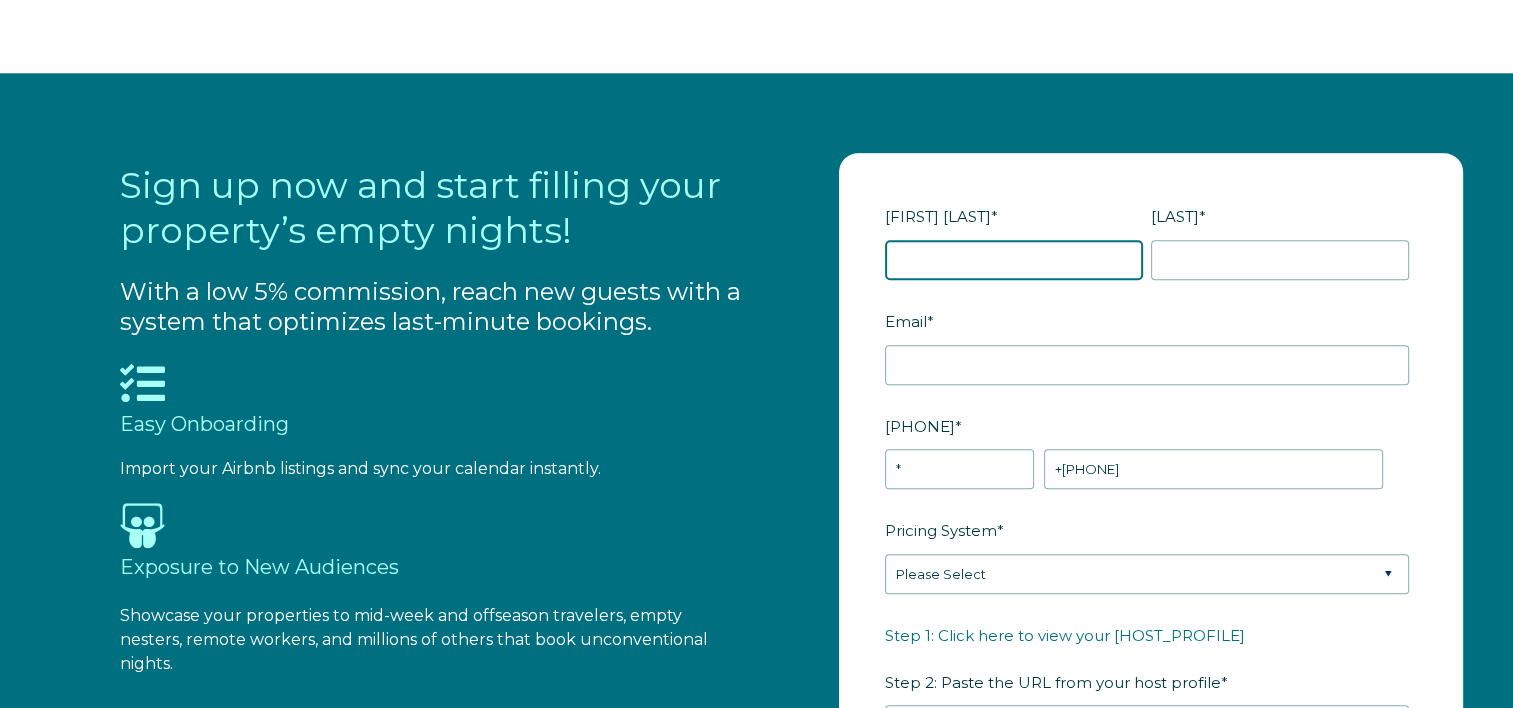 click on "[FIRST] [LAST]" at bounding box center [1014, 260] 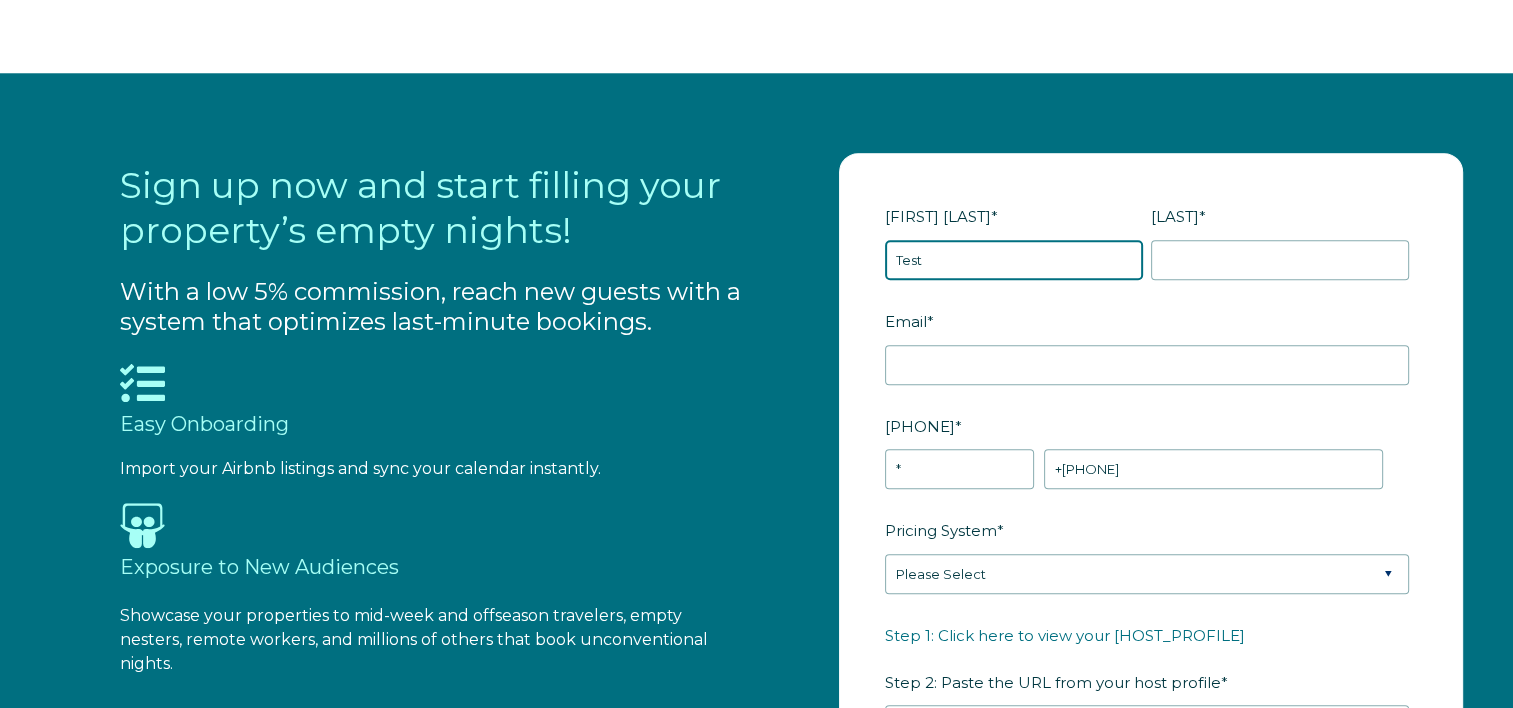 type on "Test" 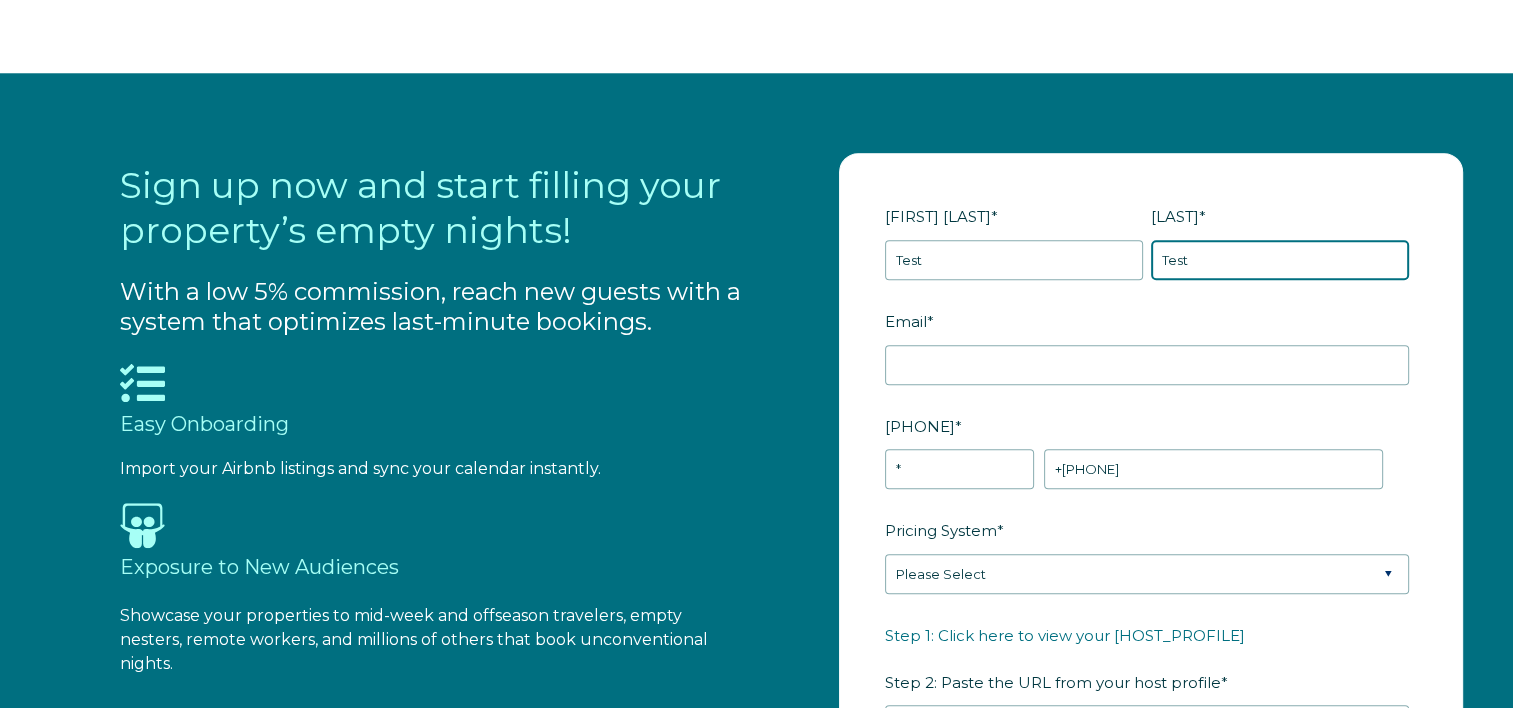 type on "Test" 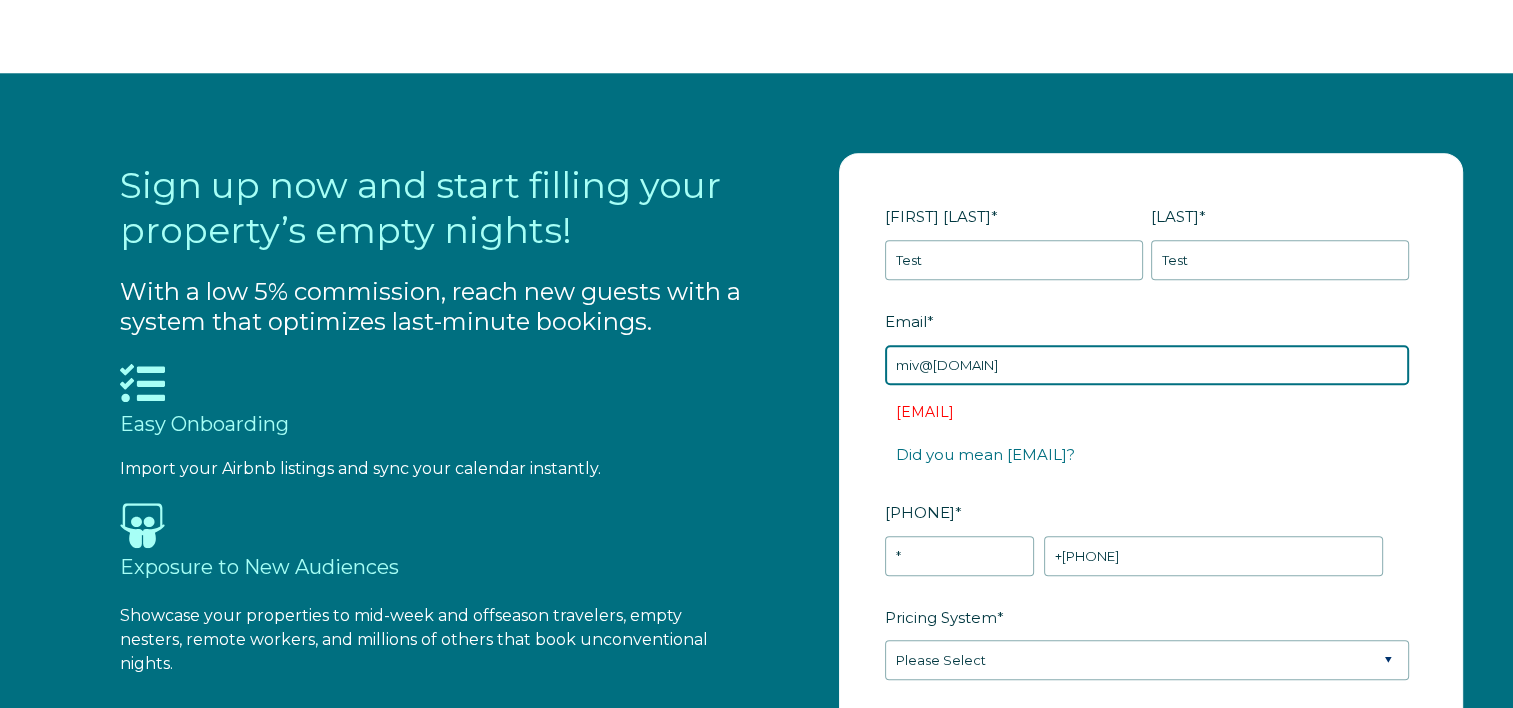 drag, startPoint x: 1036, startPoint y: 364, endPoint x: 773, endPoint y: 369, distance: 263.04752 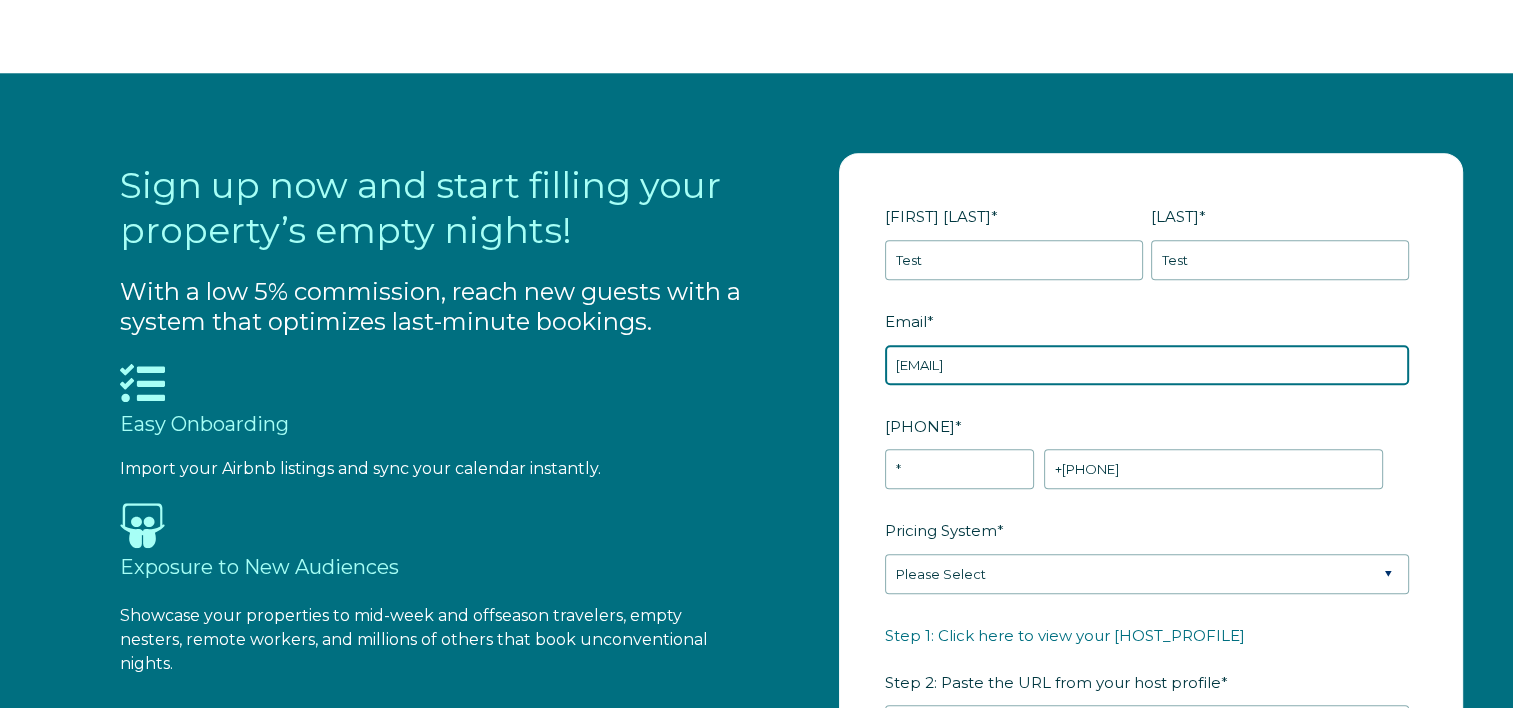 type on "[EMAIL]" 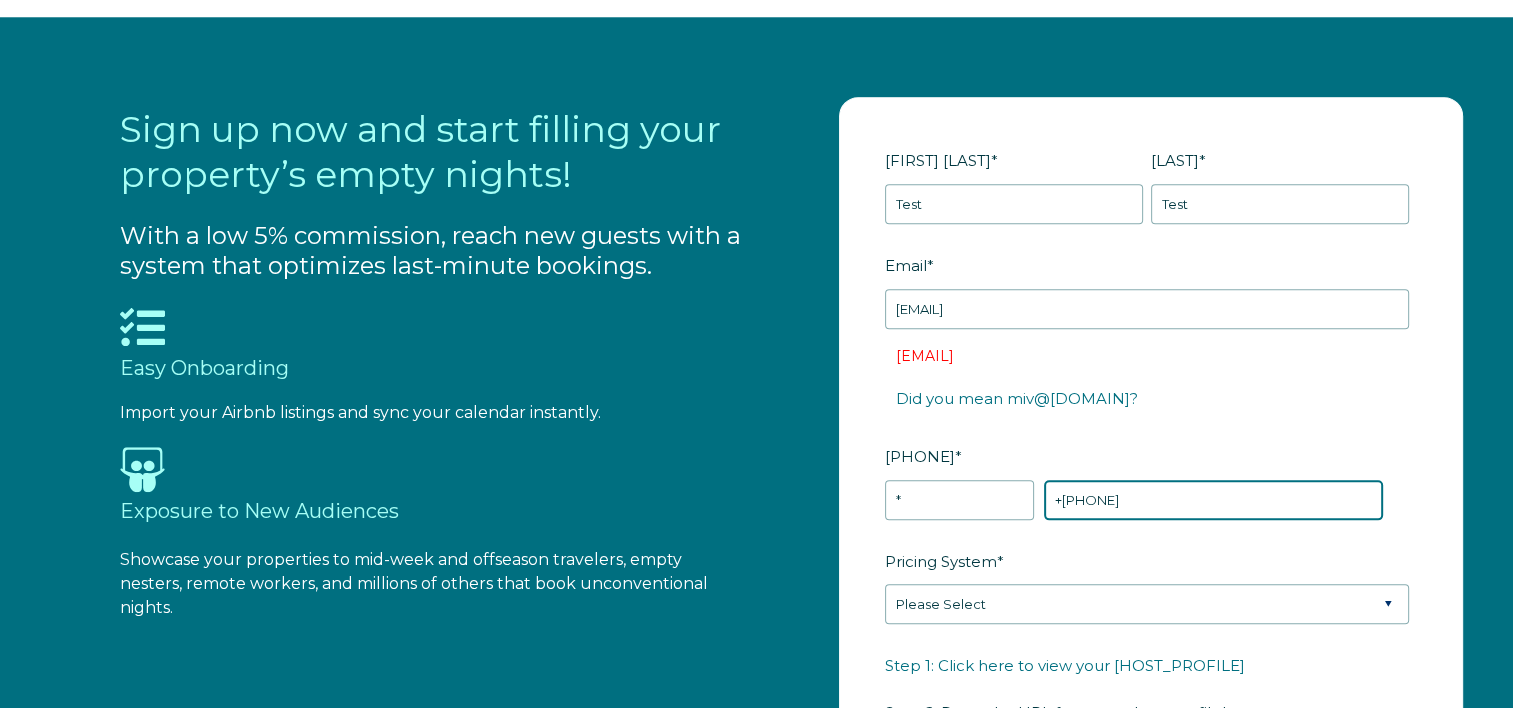 scroll, scrollTop: 2100, scrollLeft: 0, axis: vertical 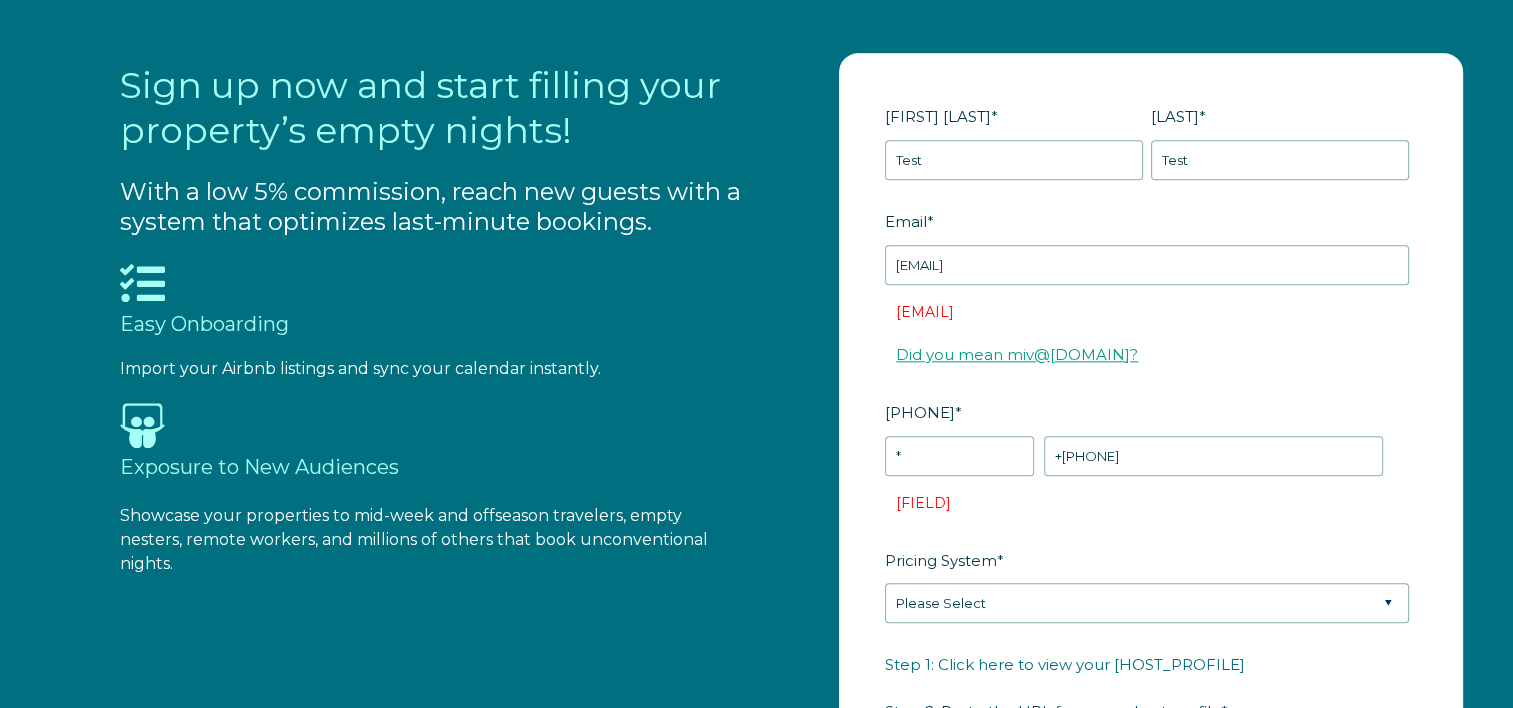click on "Did you mean miv@[DOMAIN]?" at bounding box center (1017, 354) 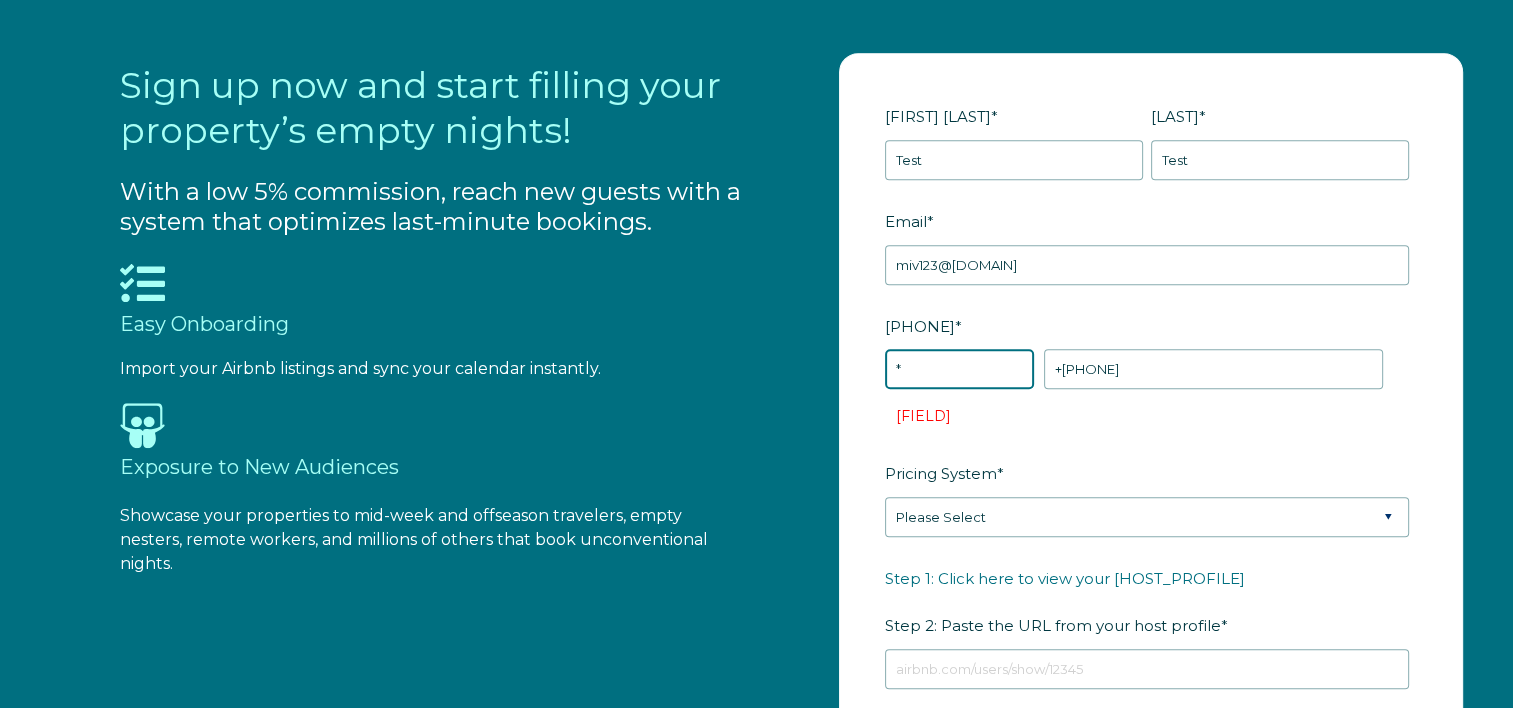 click on "[COUNTRY]" at bounding box center (959, 369) 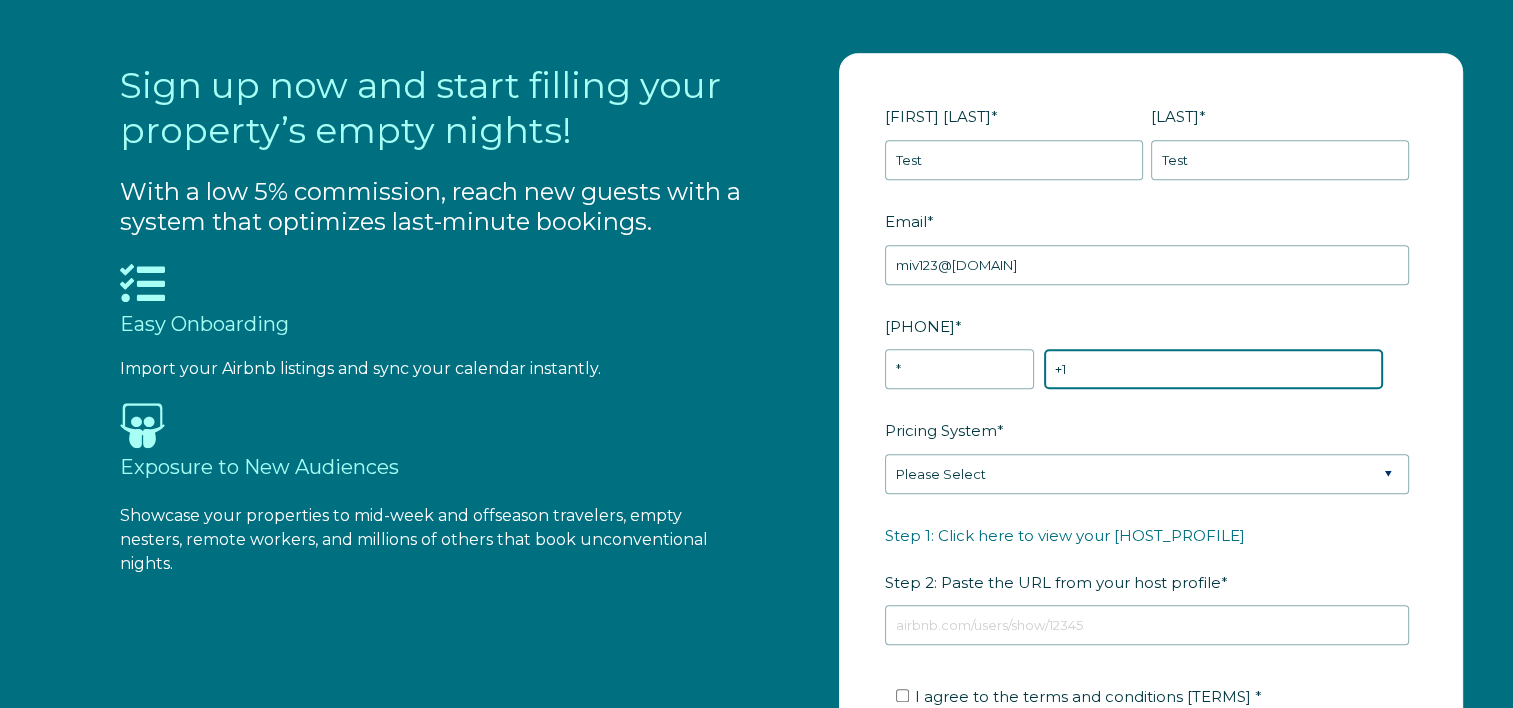 click on "+1" at bounding box center (1213, 369) 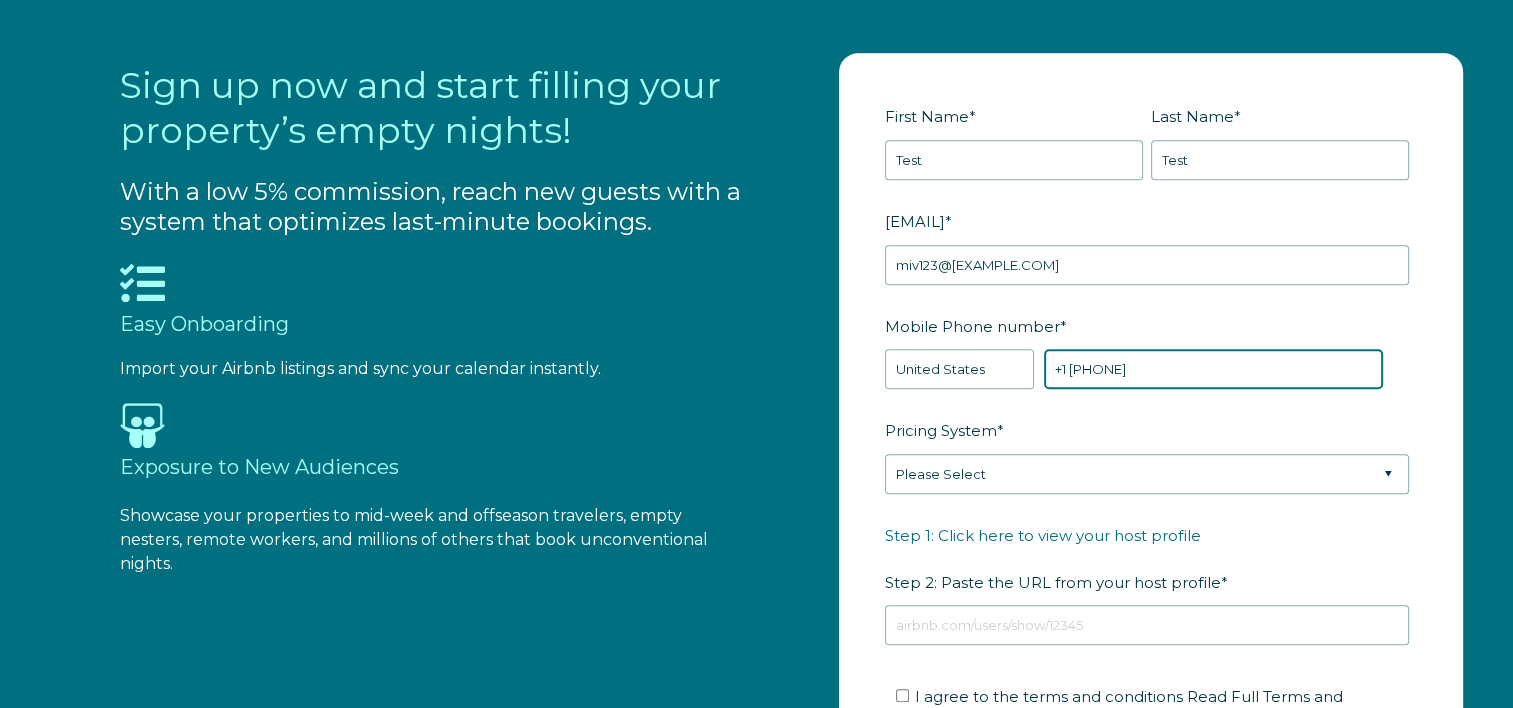 type on "+1 7043598656" 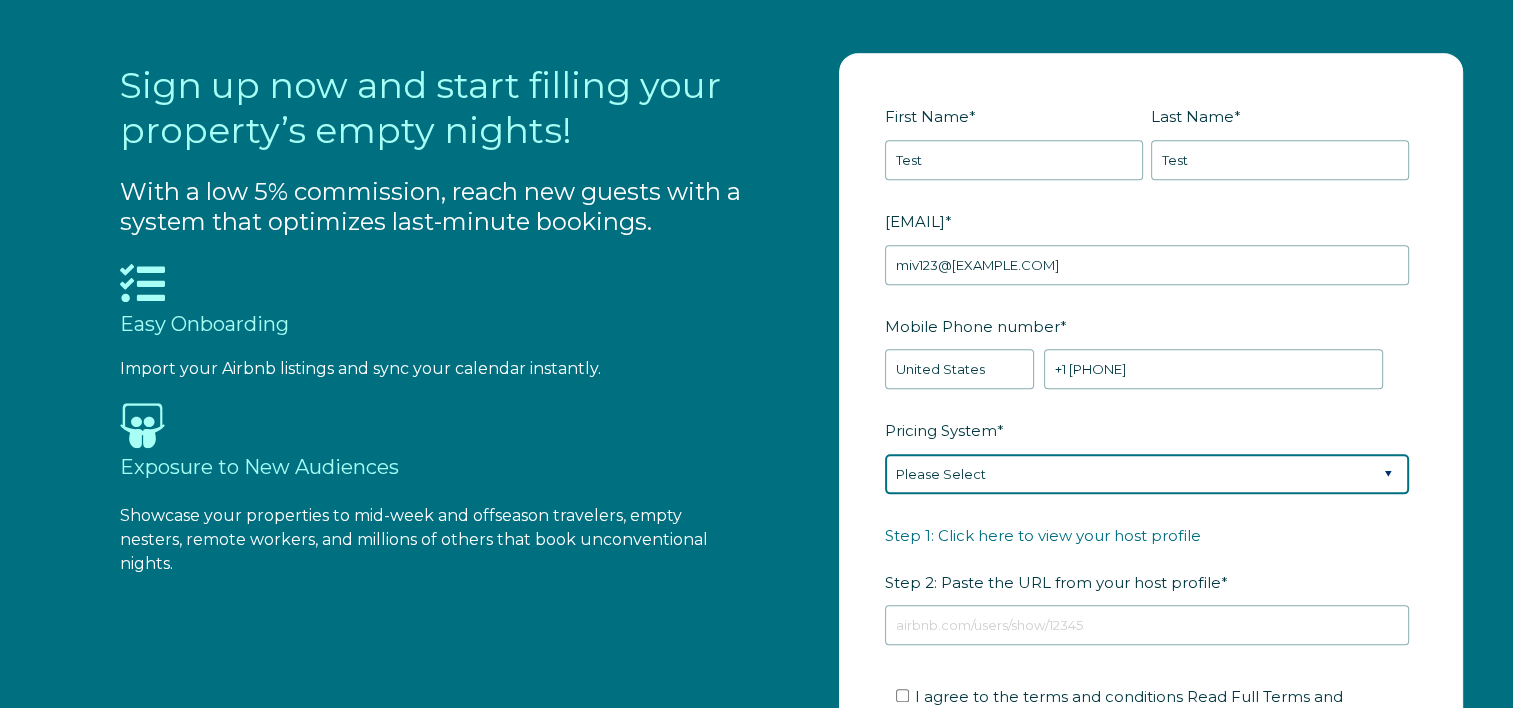 click on "Please Select Manual Airbnb Smart Pricing PriceLabs Wheelhouse Beyond Pricing 3rd Party - Dynamic" at bounding box center (1147, 474) 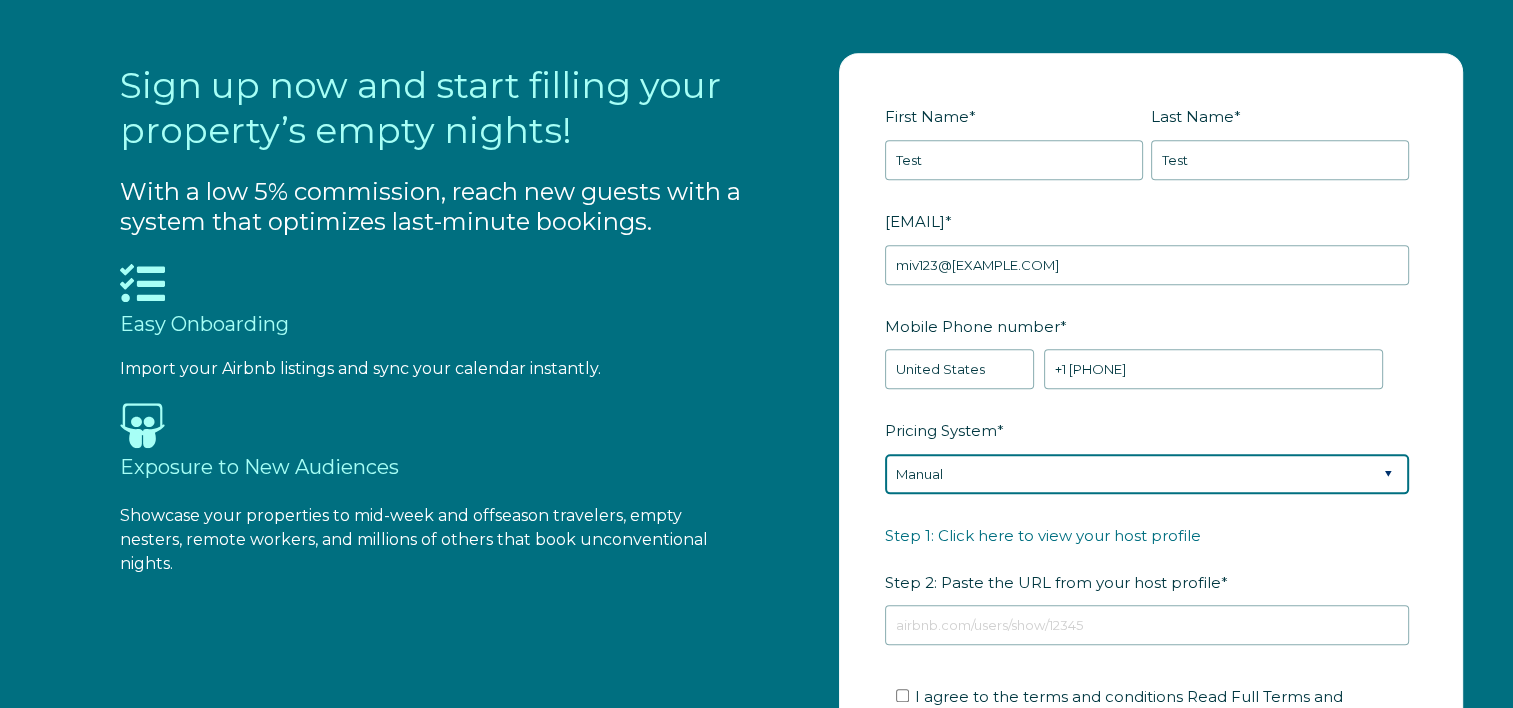 click on "Please Select Manual Airbnb Smart Pricing PriceLabs Wheelhouse Beyond Pricing 3rd Party - Dynamic" at bounding box center [1147, 474] 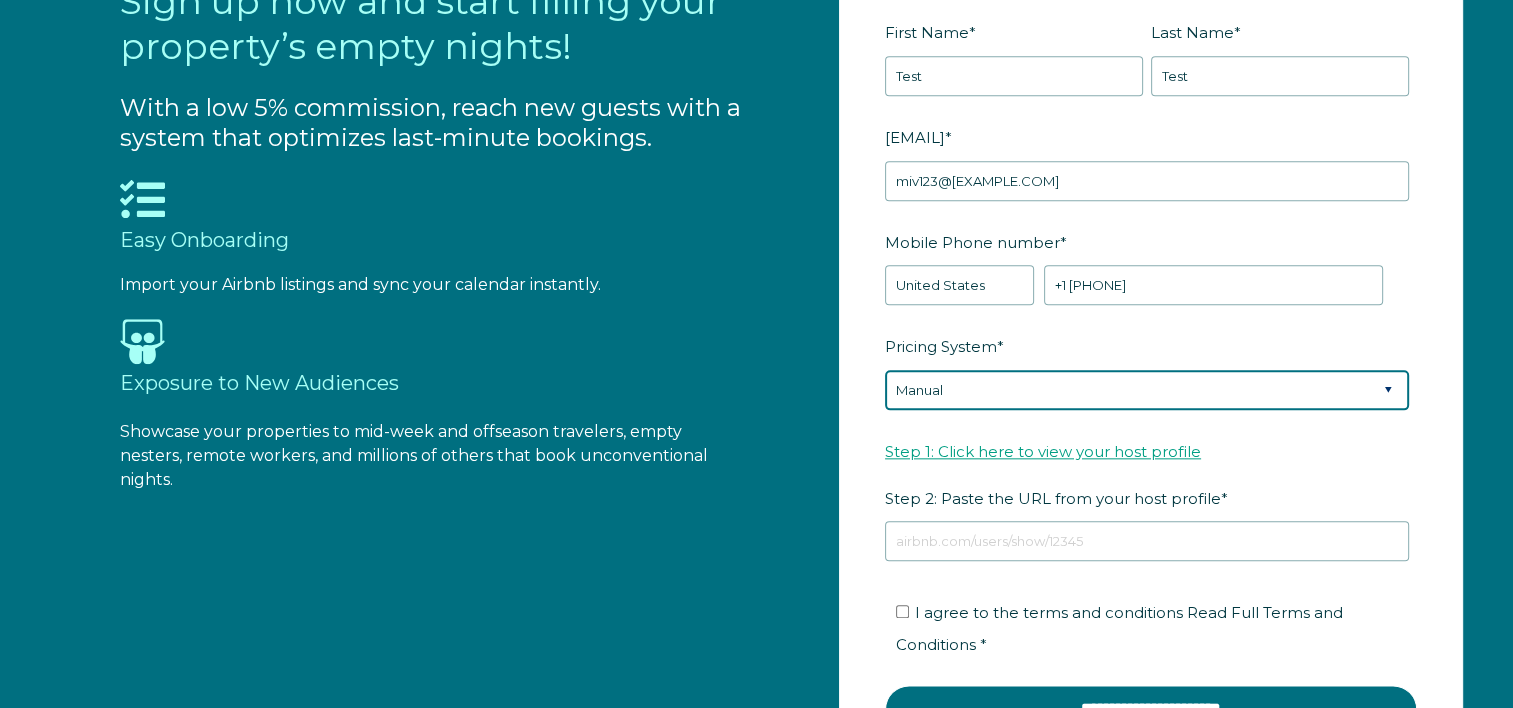 scroll, scrollTop: 2300, scrollLeft: 0, axis: vertical 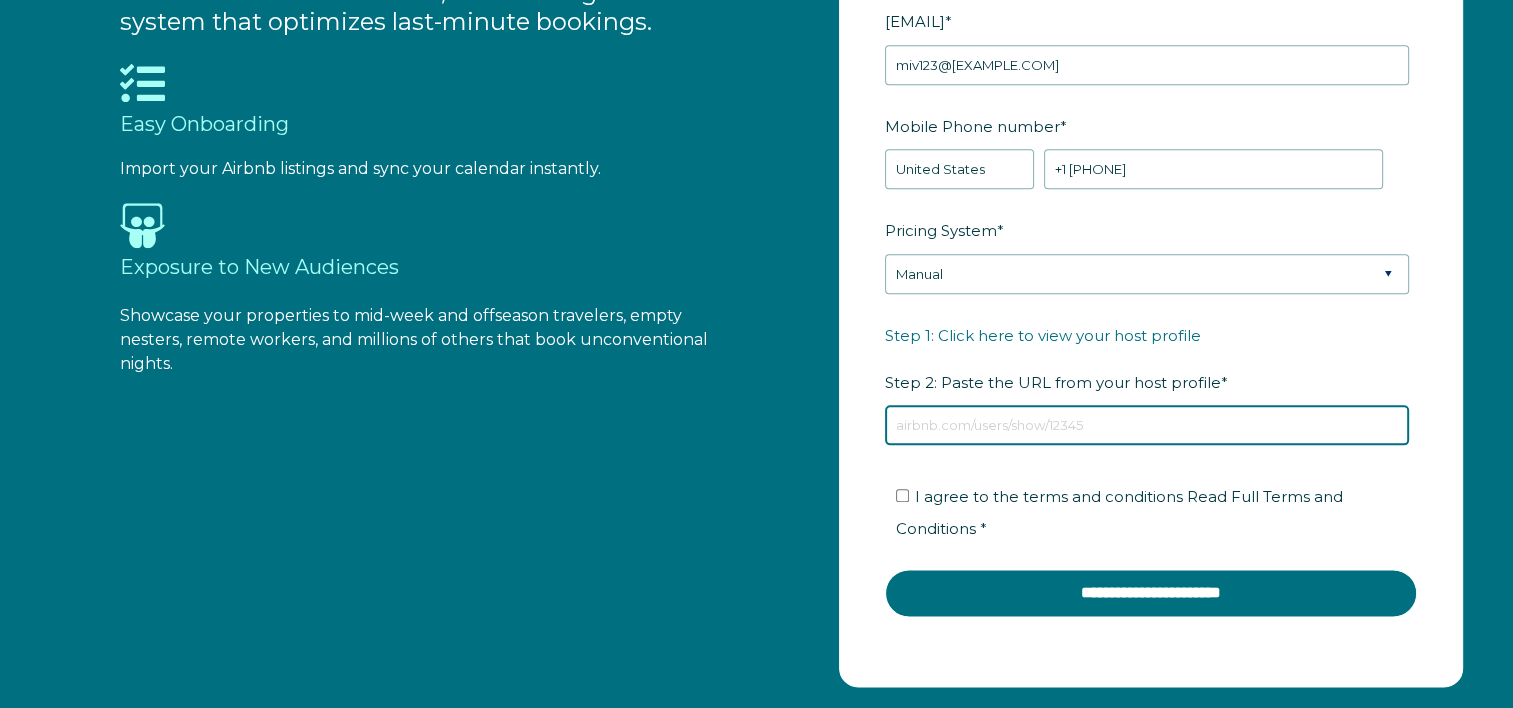 click on "Step 1: Click here to view your host profile   Step 2: Paste the URL from your host profile *" at bounding box center [1147, 425] 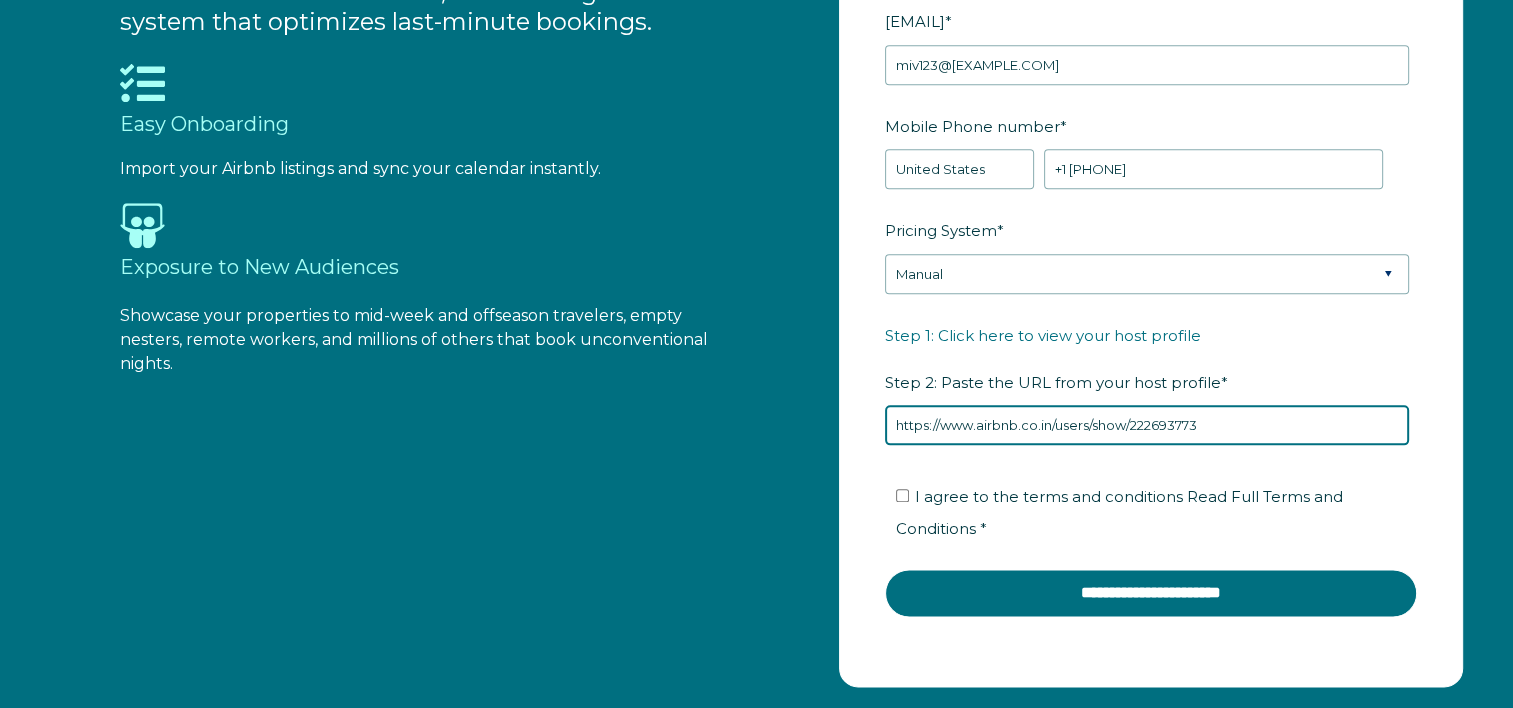 type on "https://www.airbnb.co.in/users/show/222693773" 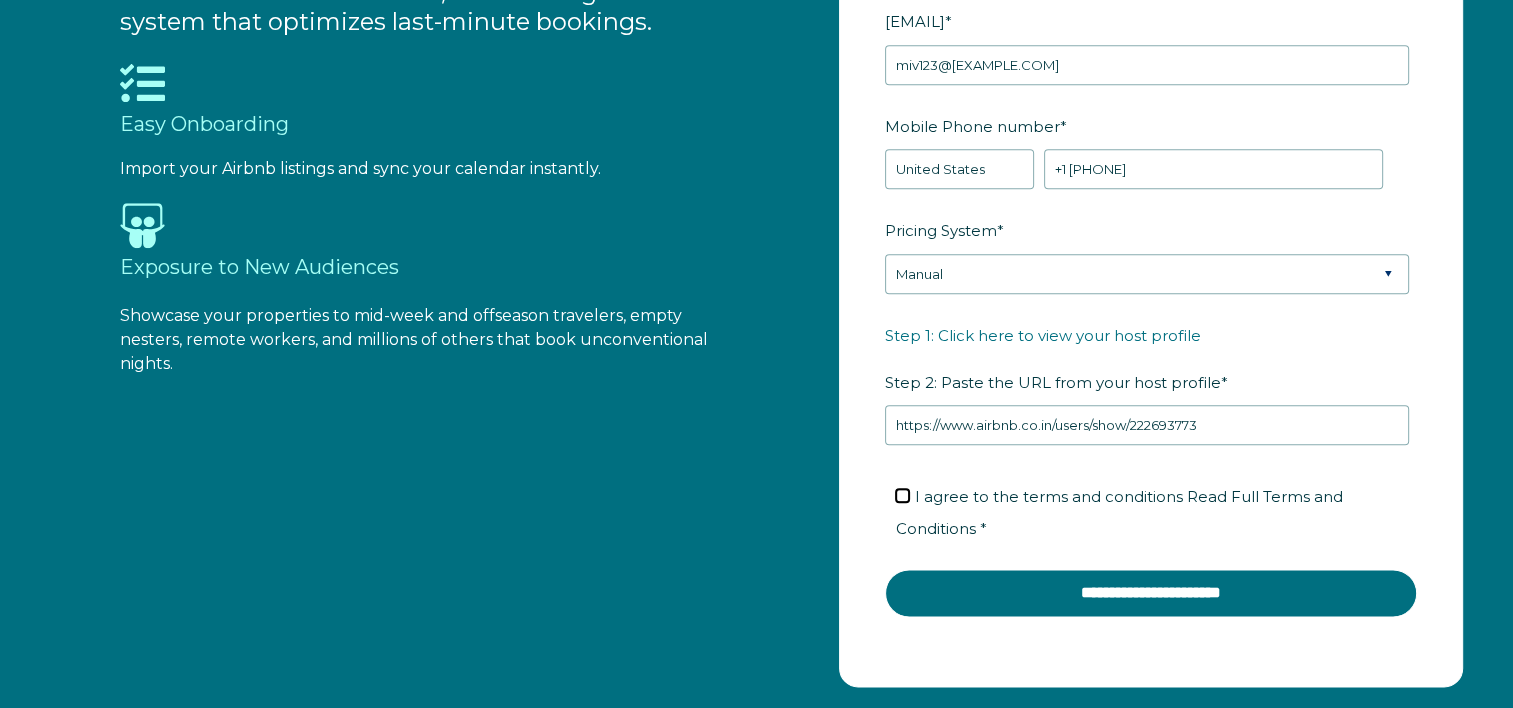 click on "I agree to the terms and conditions        Read Full Terms and Conditions     *" at bounding box center (902, 495) 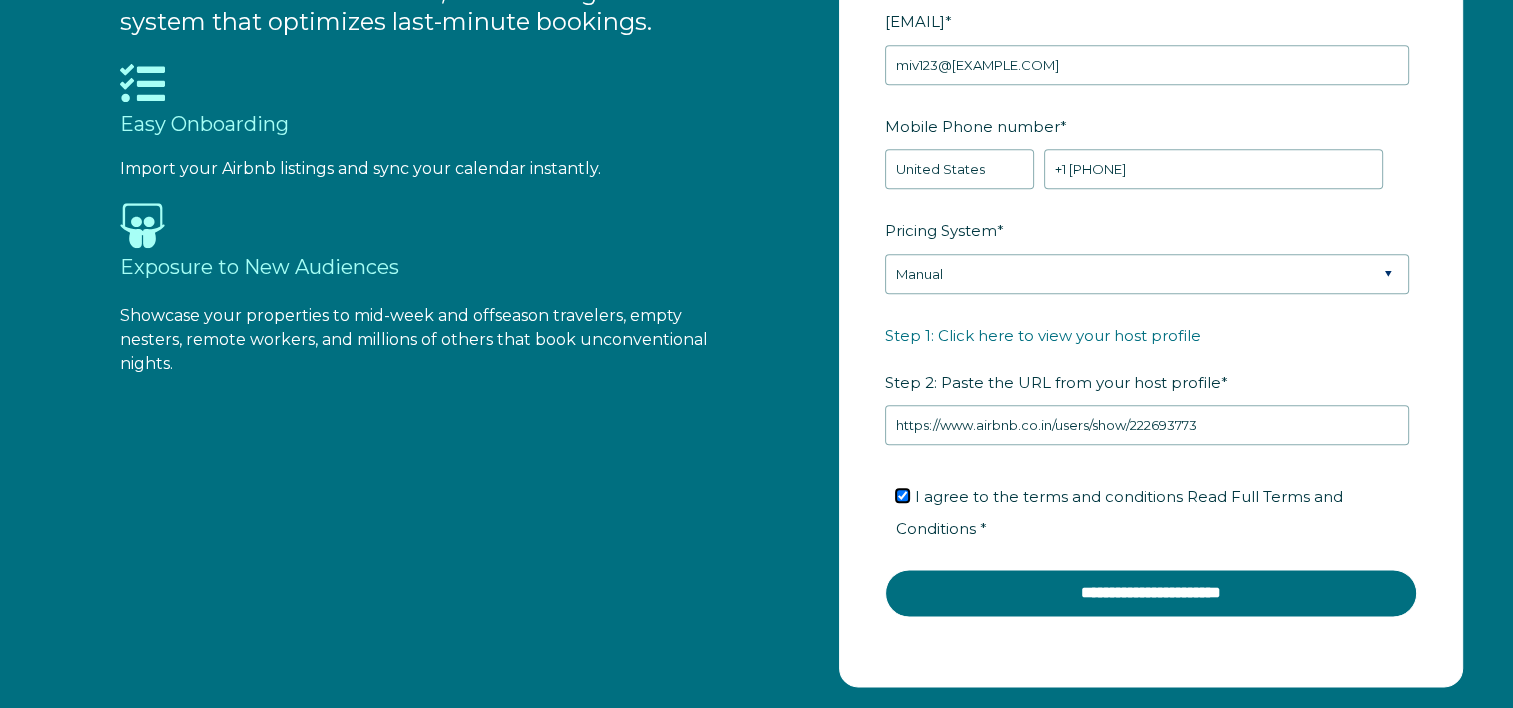 checkbox on "true" 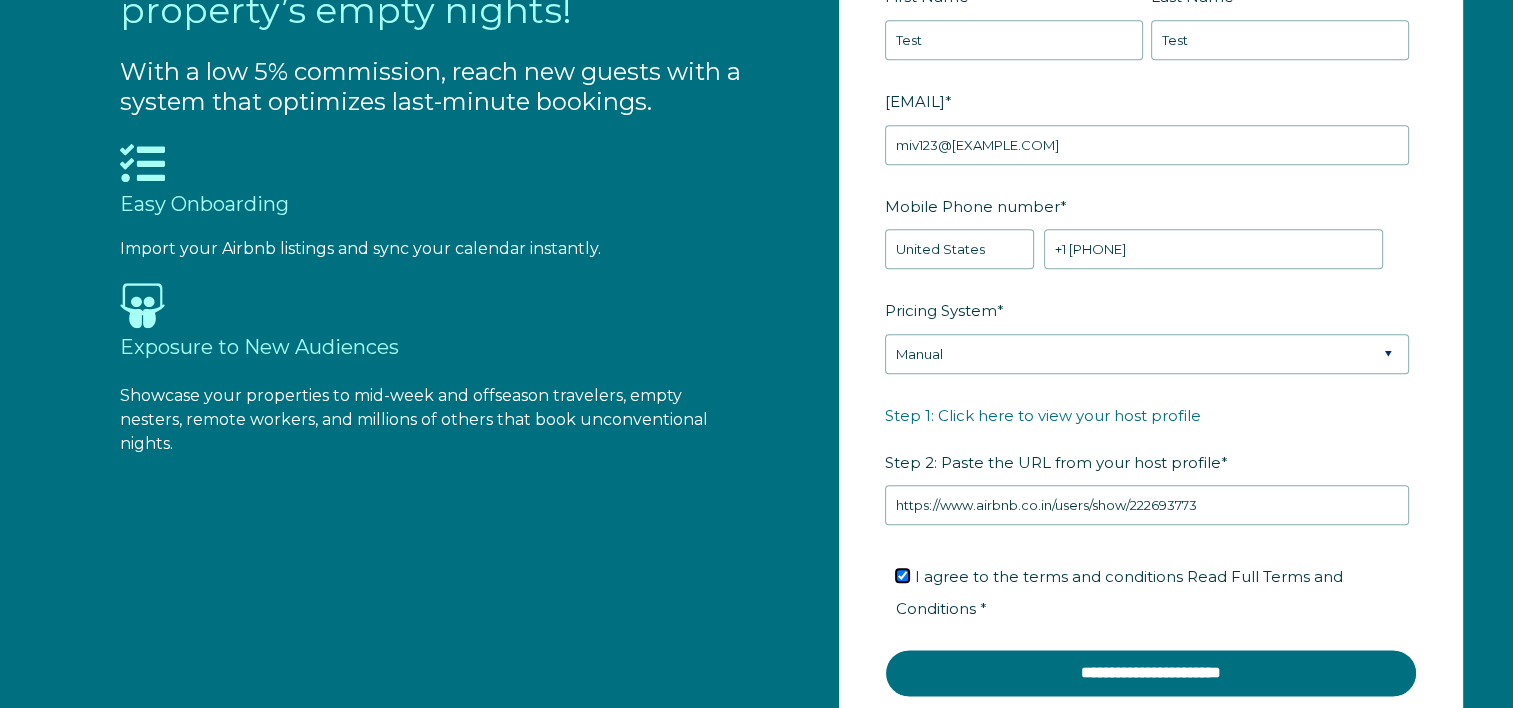 scroll, scrollTop: 2200, scrollLeft: 0, axis: vertical 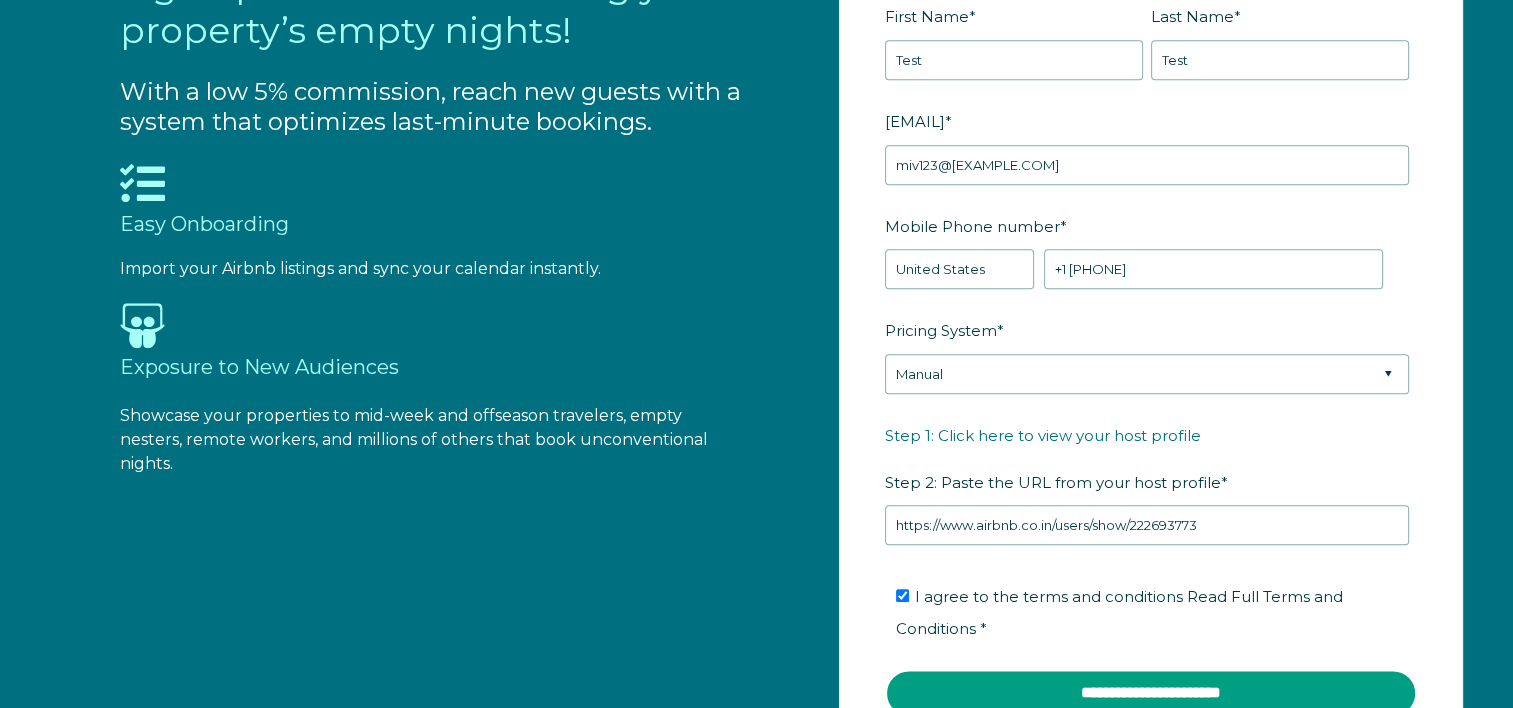 click on "**********" at bounding box center [1151, 661] 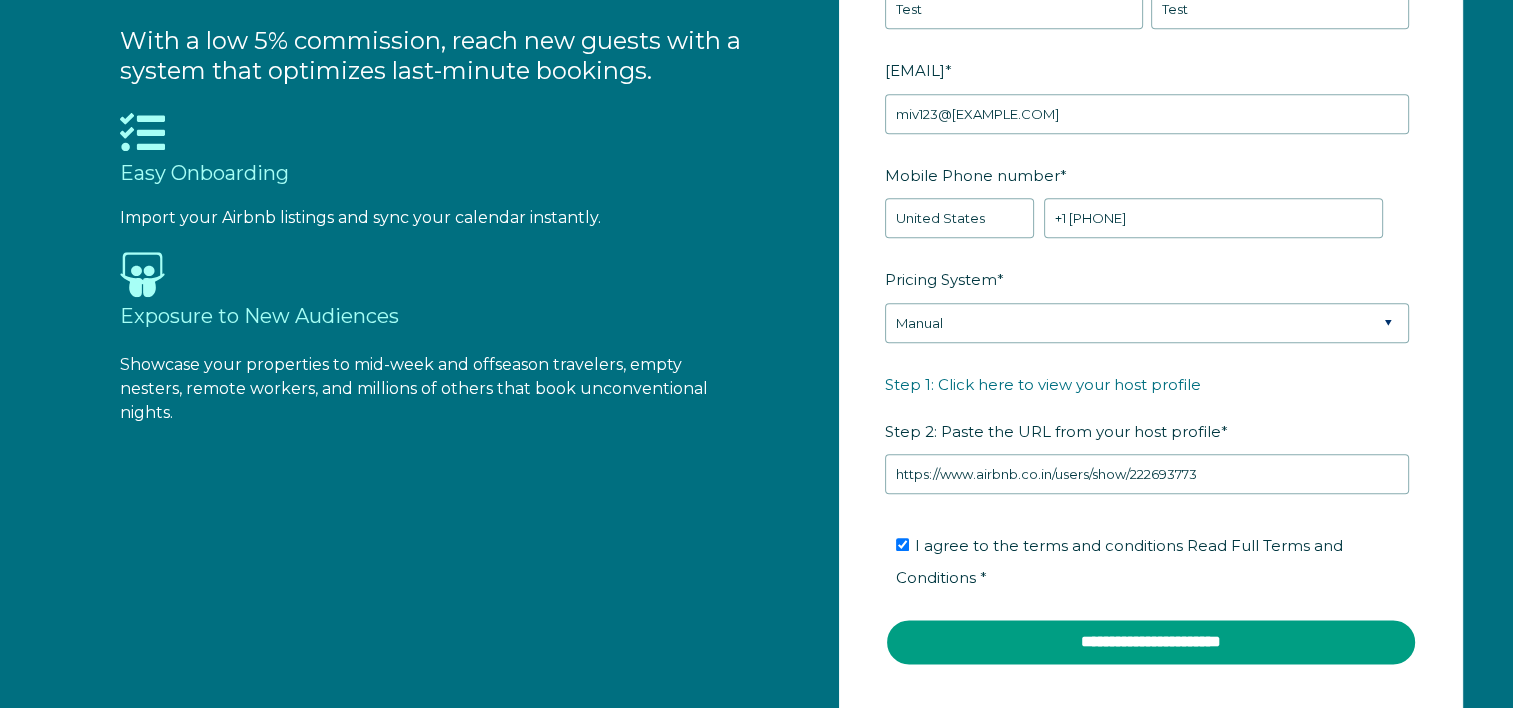 scroll, scrollTop: 2400, scrollLeft: 0, axis: vertical 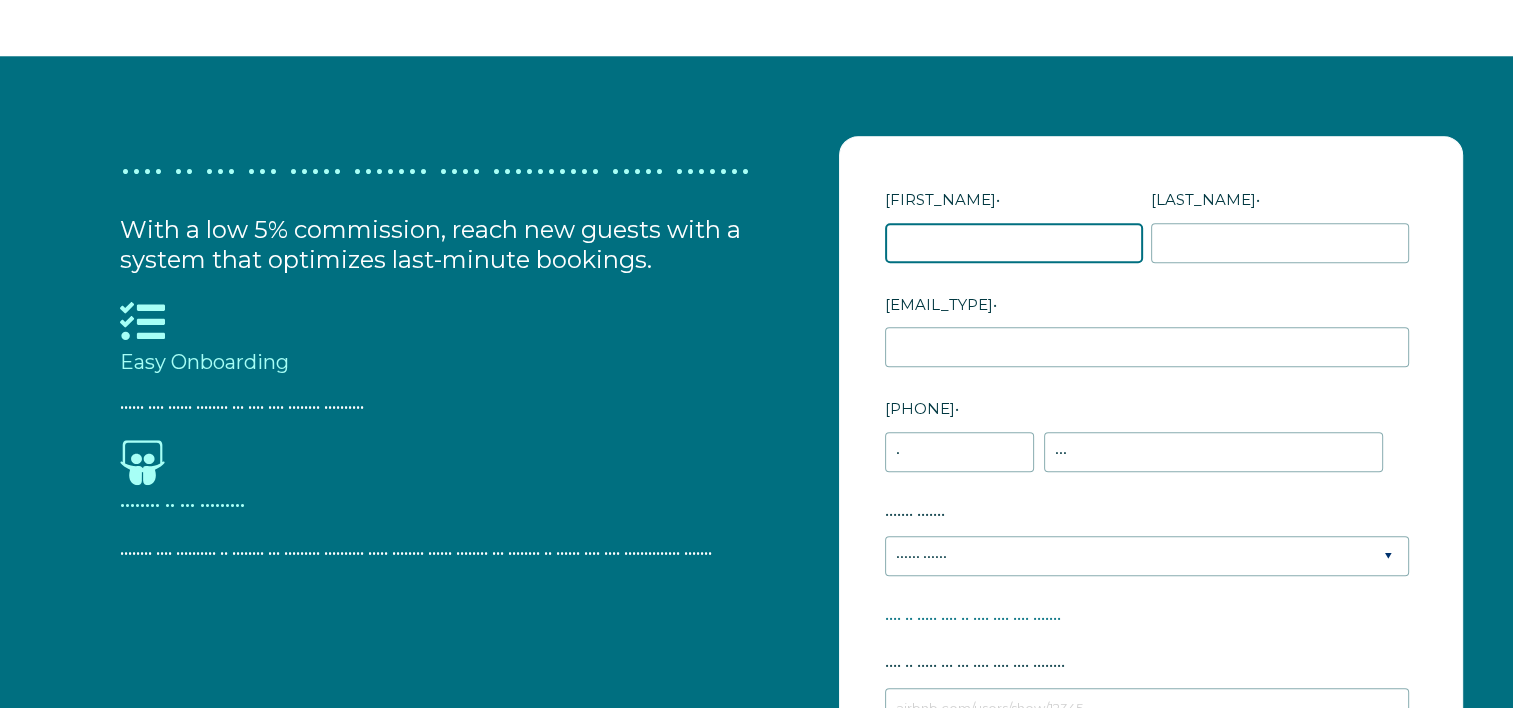click on "••••• •••• •" at bounding box center [1014, 243] 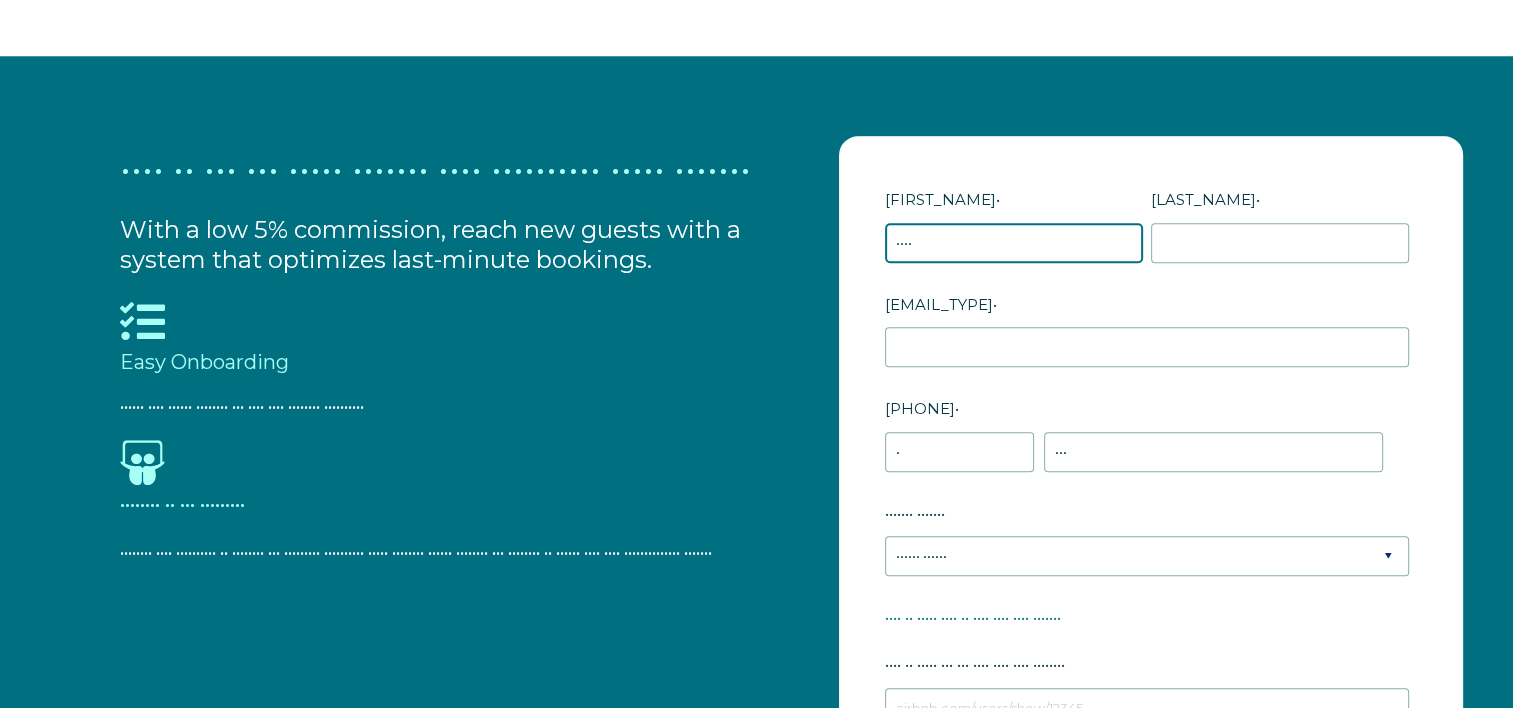 type on "••••" 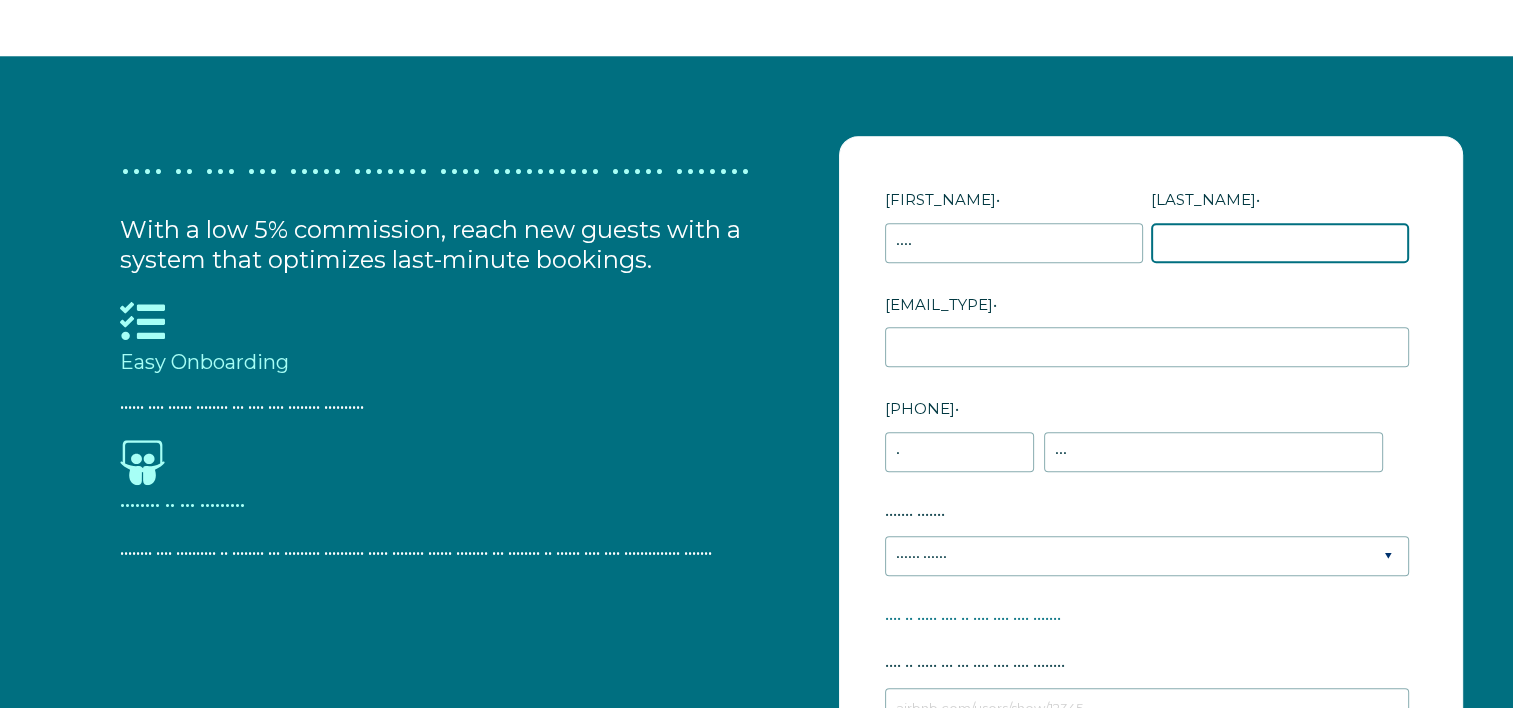 click on "•••• •••• •" at bounding box center (1280, 243) 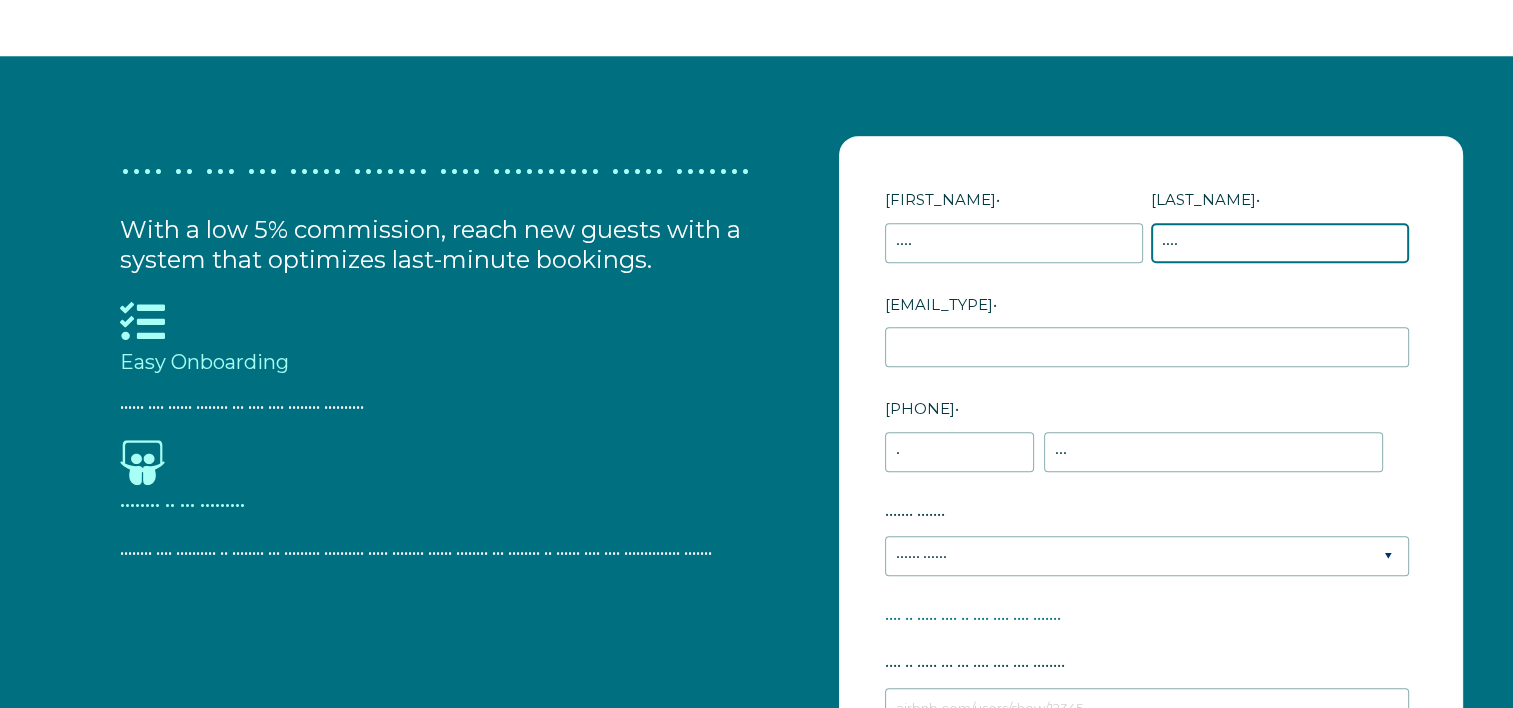 type on "••••" 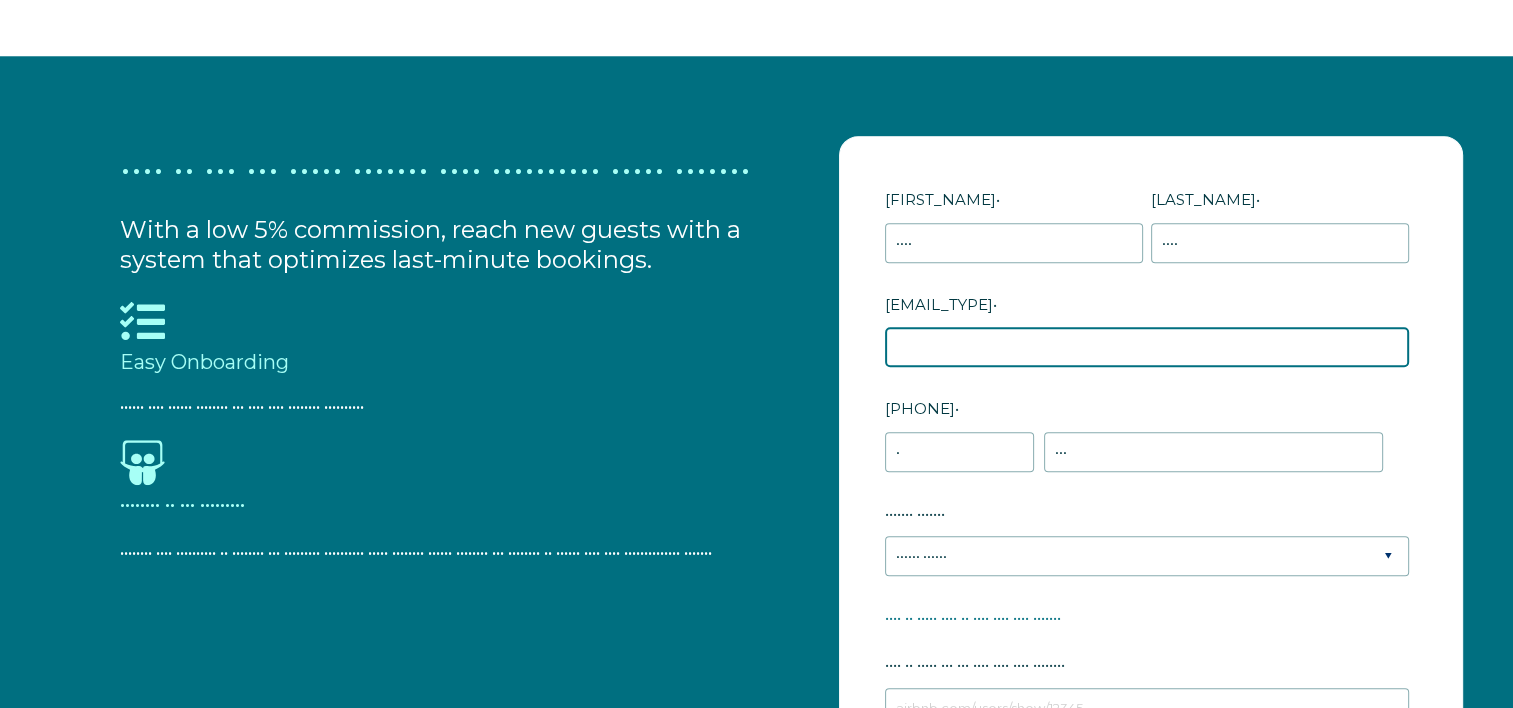 click on "[EMAIL] *" at bounding box center [1147, 347] 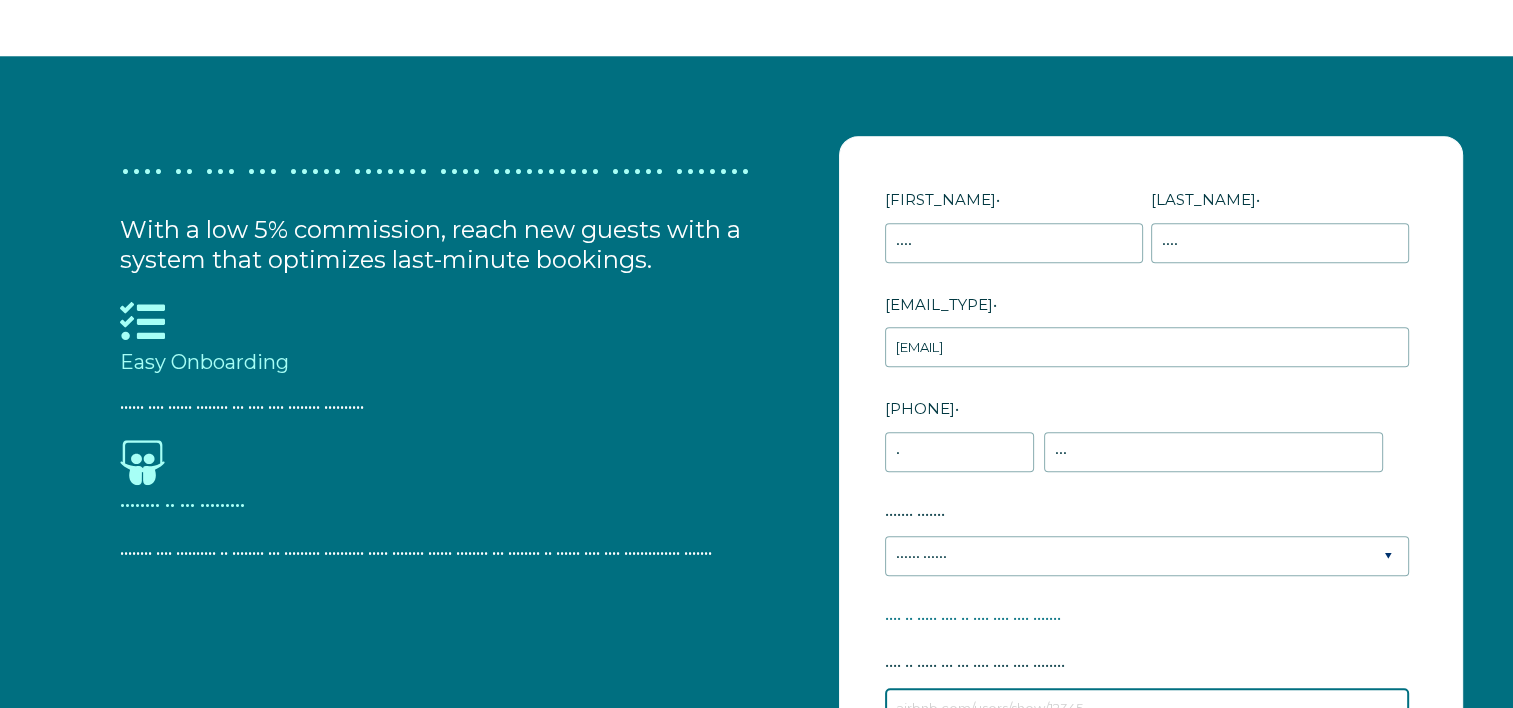 type on "•••••••••••••••••••••••••••••••••••••••••••••" 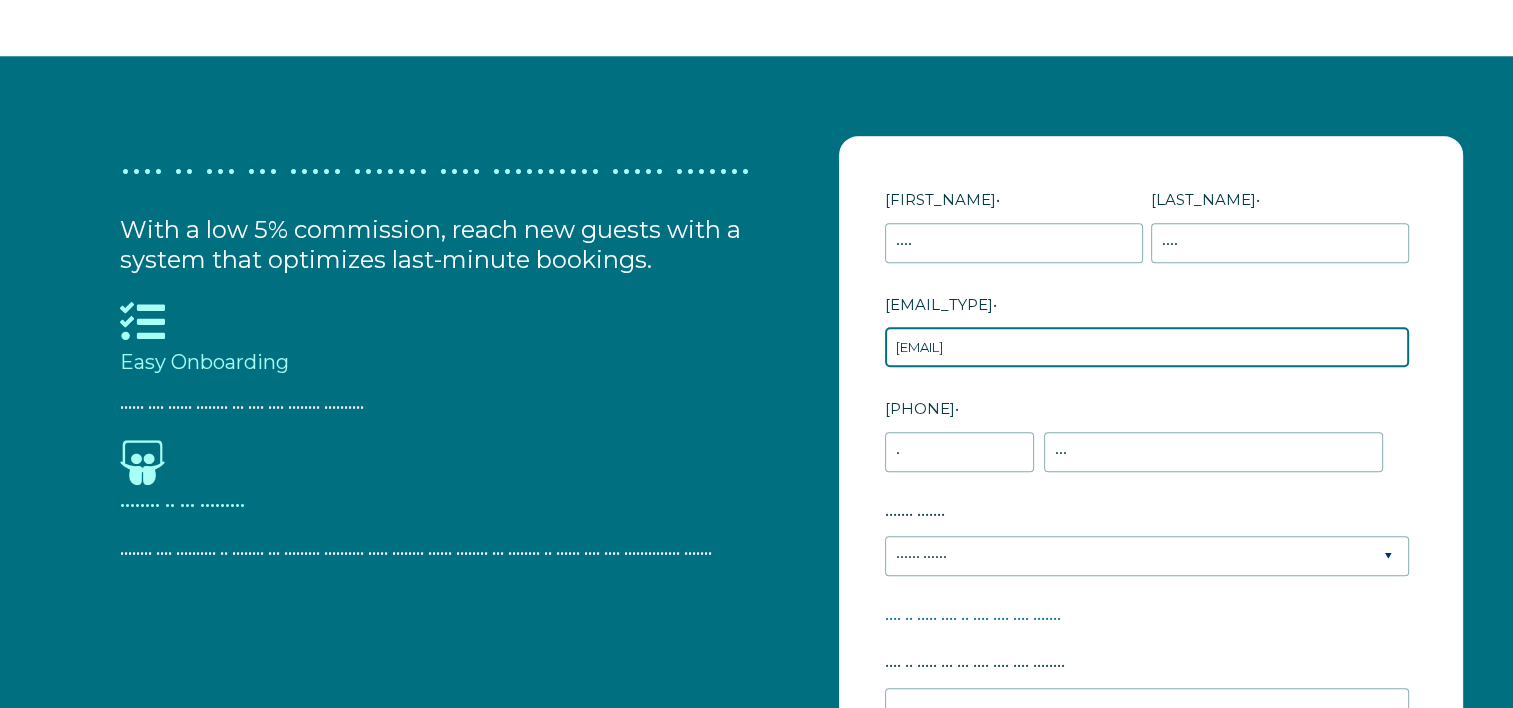 click on "[EMAIL]" at bounding box center [1147, 347] 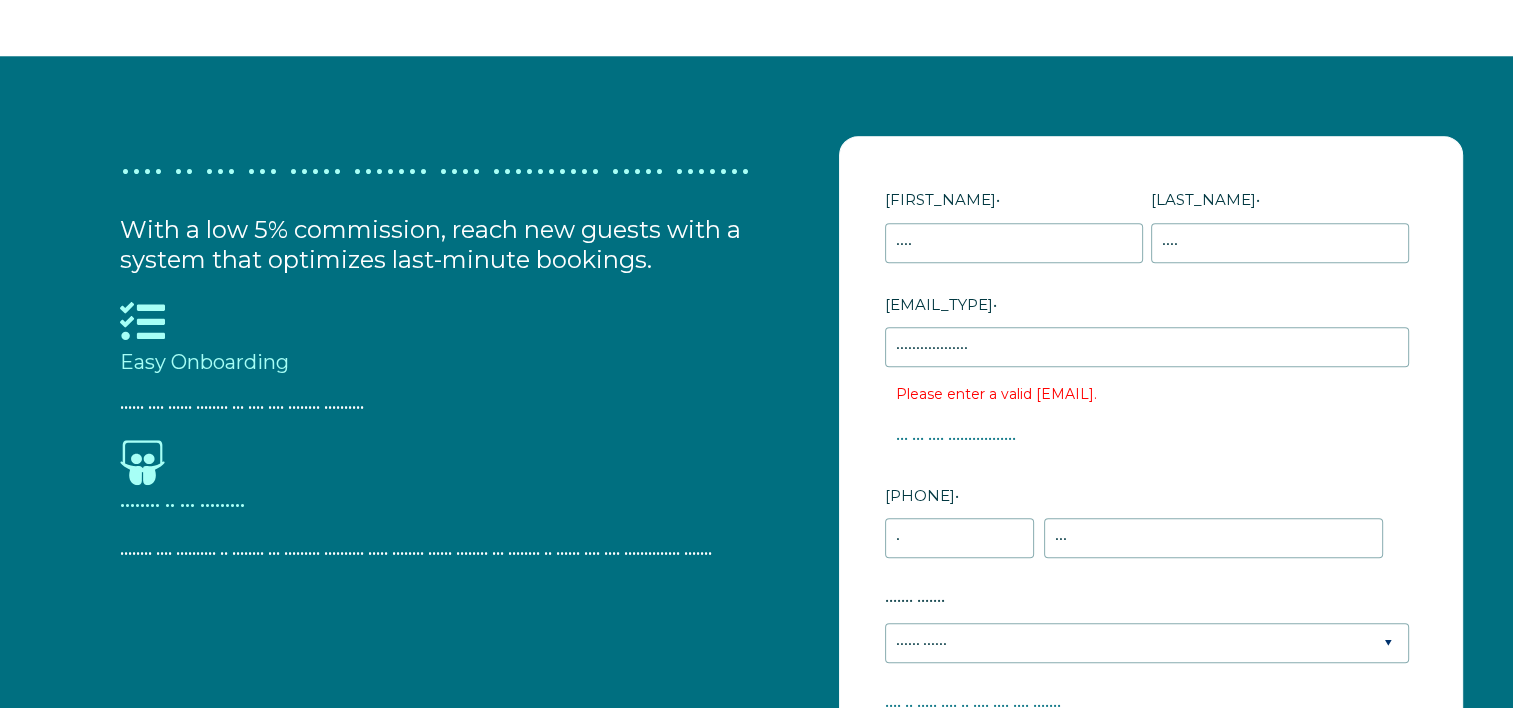 click on "Please enter a valid [EMAIL]." at bounding box center [1162, 394] 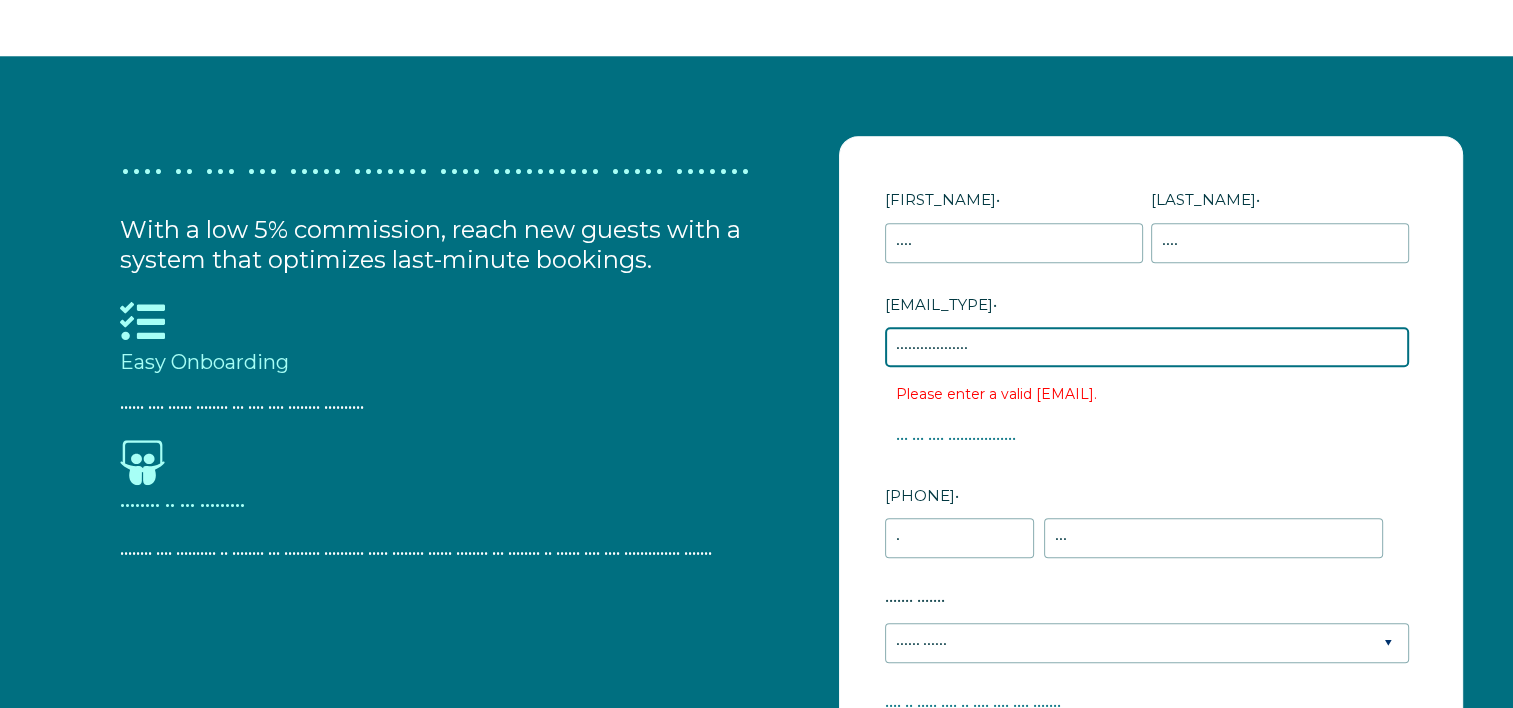 drag, startPoint x: 1067, startPoint y: 261, endPoint x: 950, endPoint y: 273, distance: 117.61378 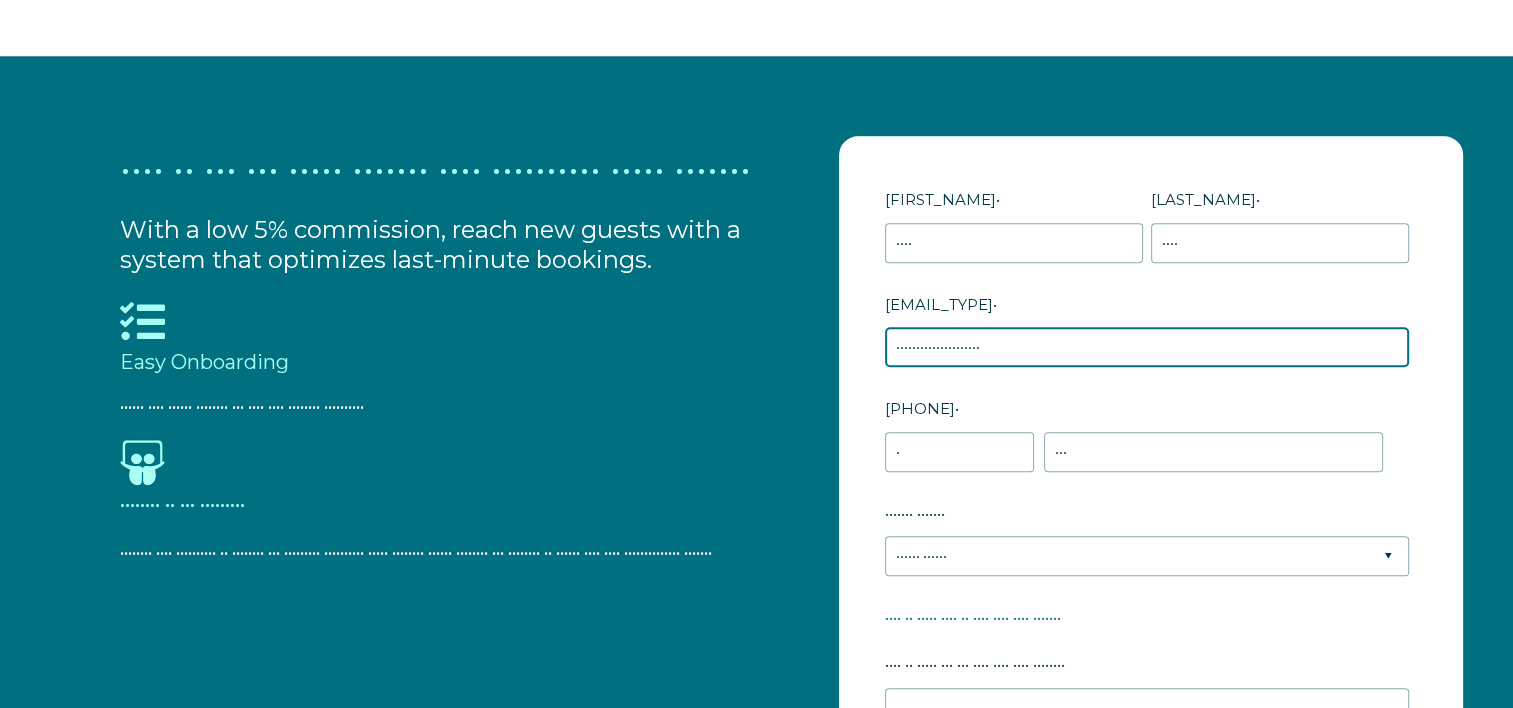 type on "•••••••••••••••••••••" 